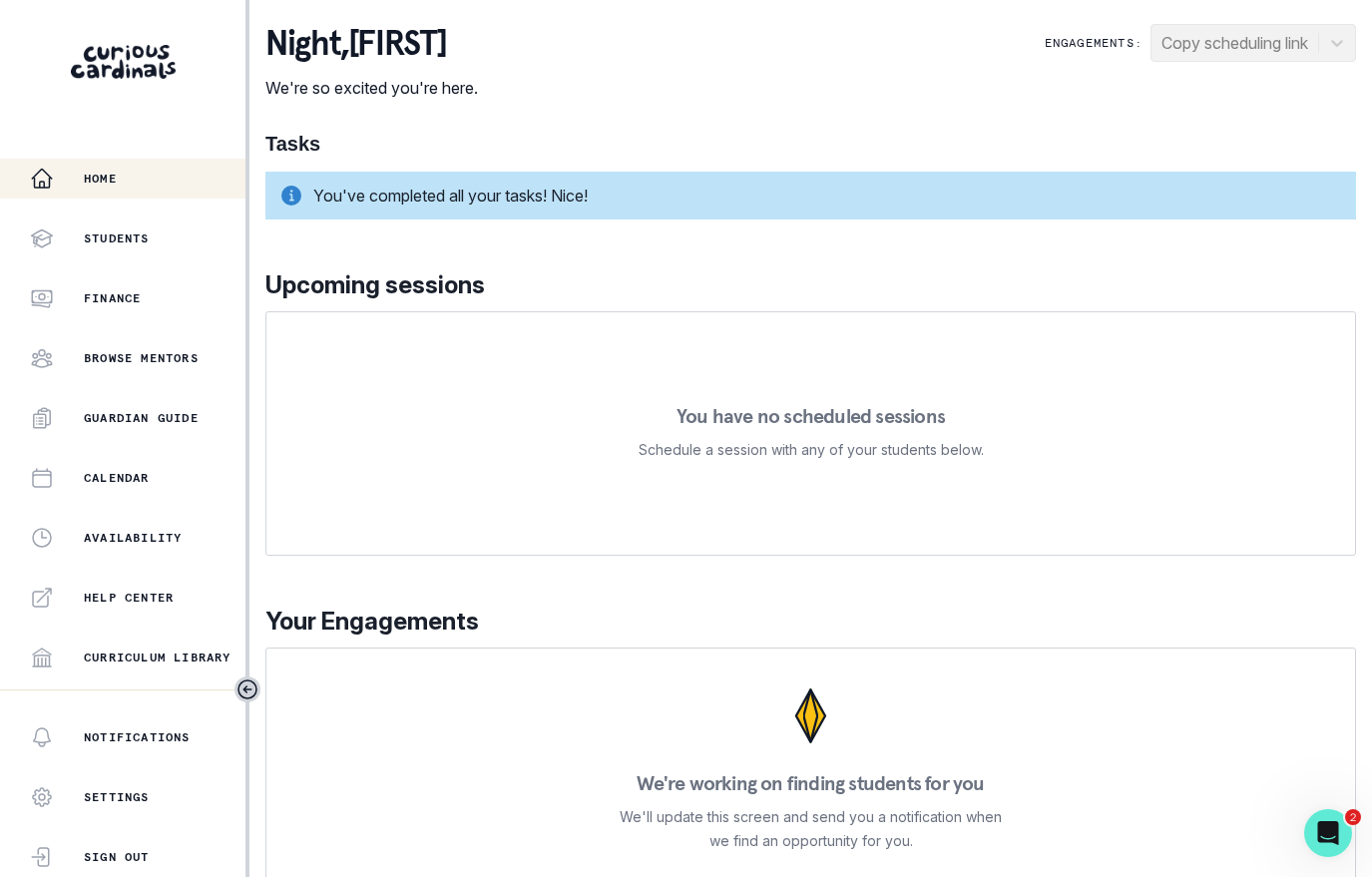 scroll, scrollTop: 0, scrollLeft: 0, axis: both 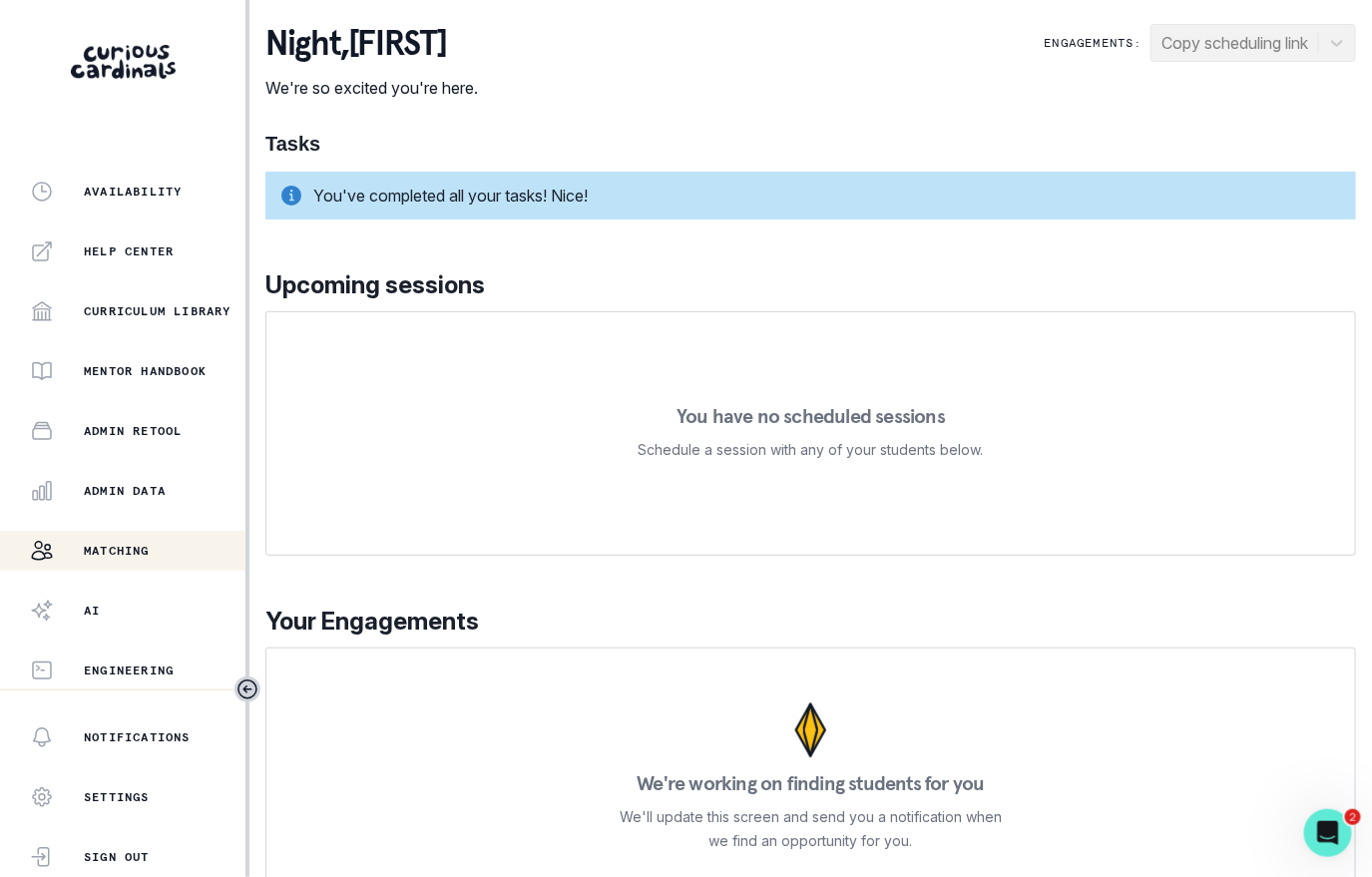 click on "Matching" at bounding box center [138, 551] 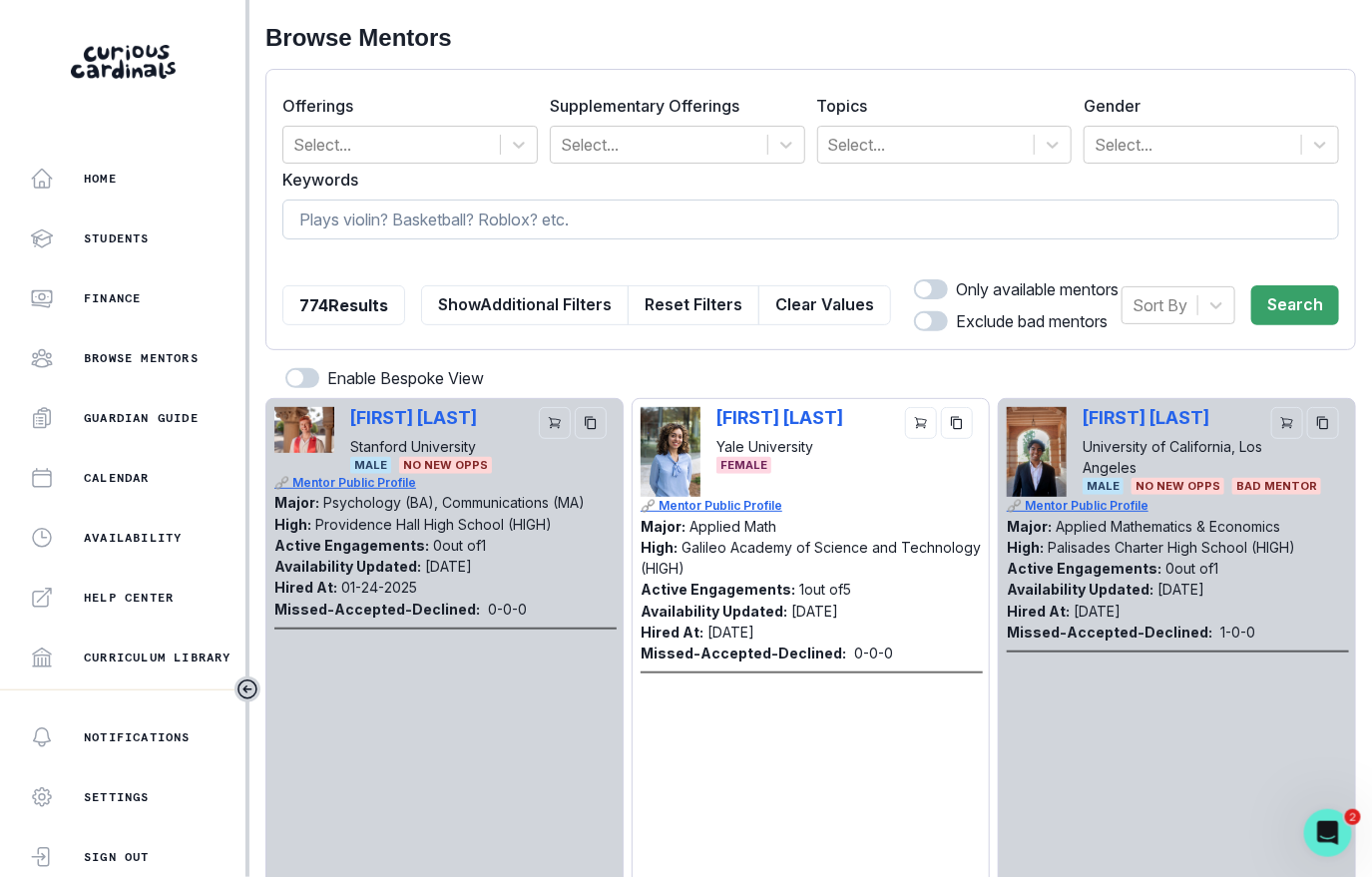 click at bounding box center (810, 219) 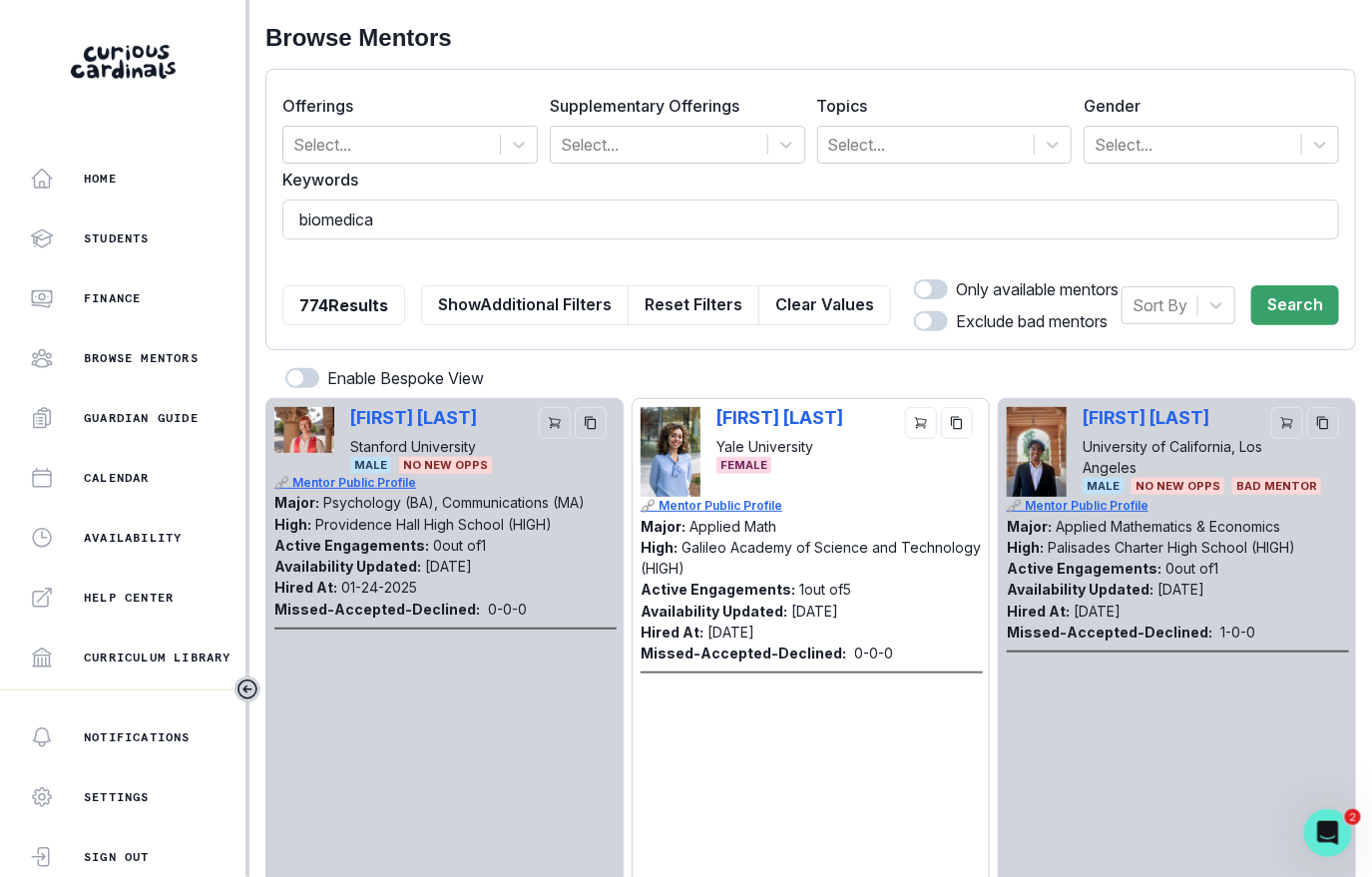 type on "biomedical" 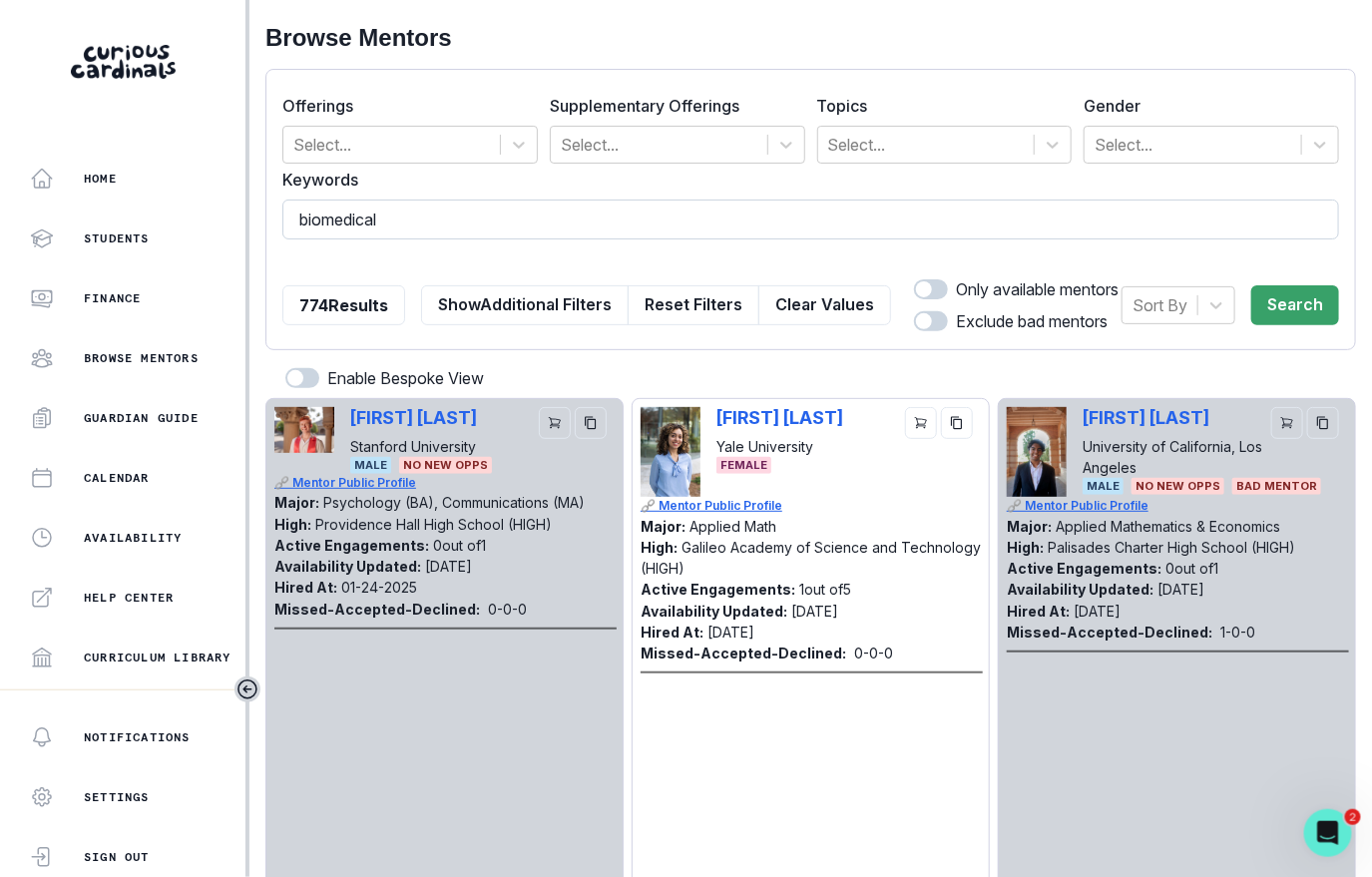 type 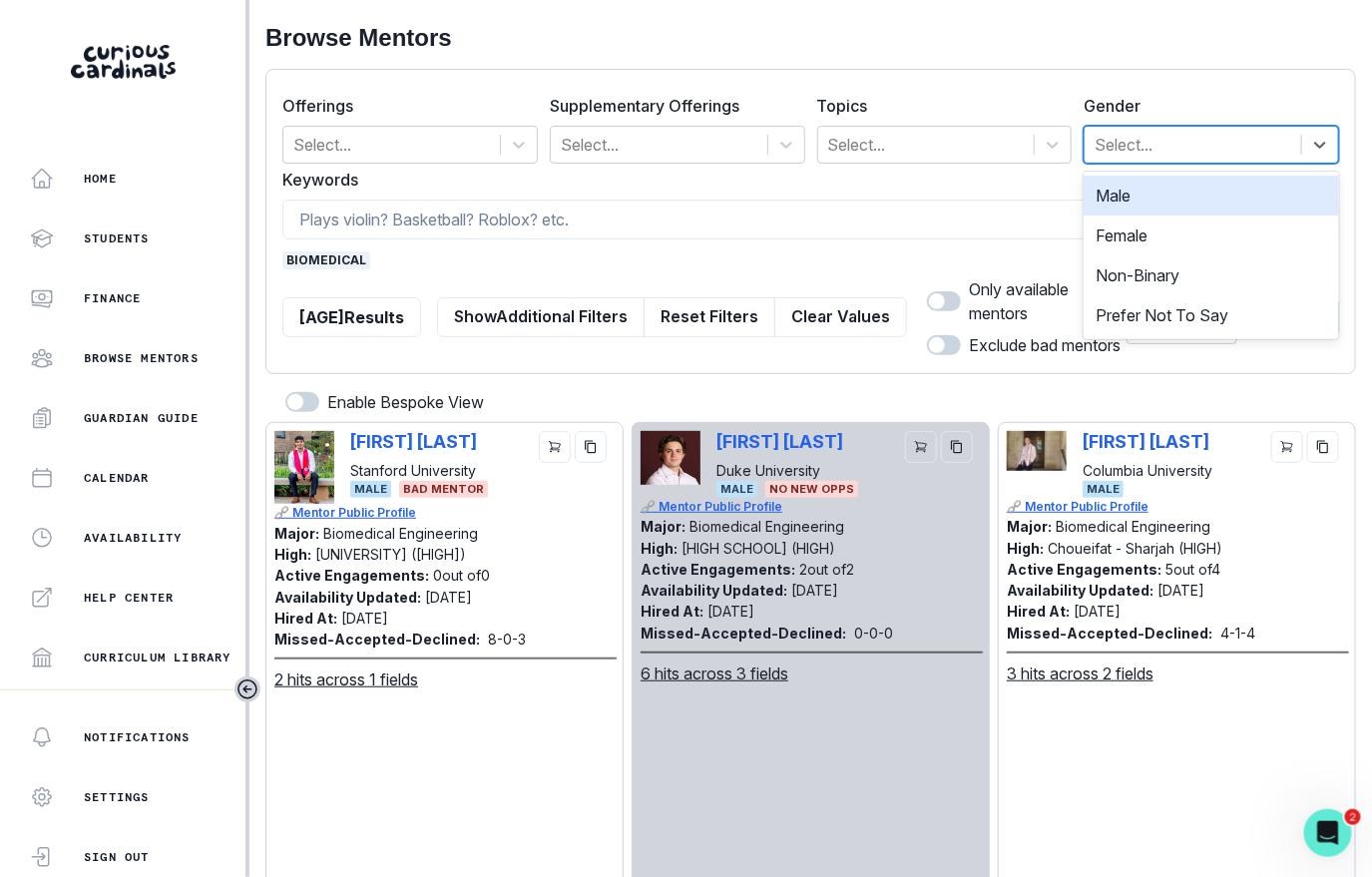 click at bounding box center (1192, 145) 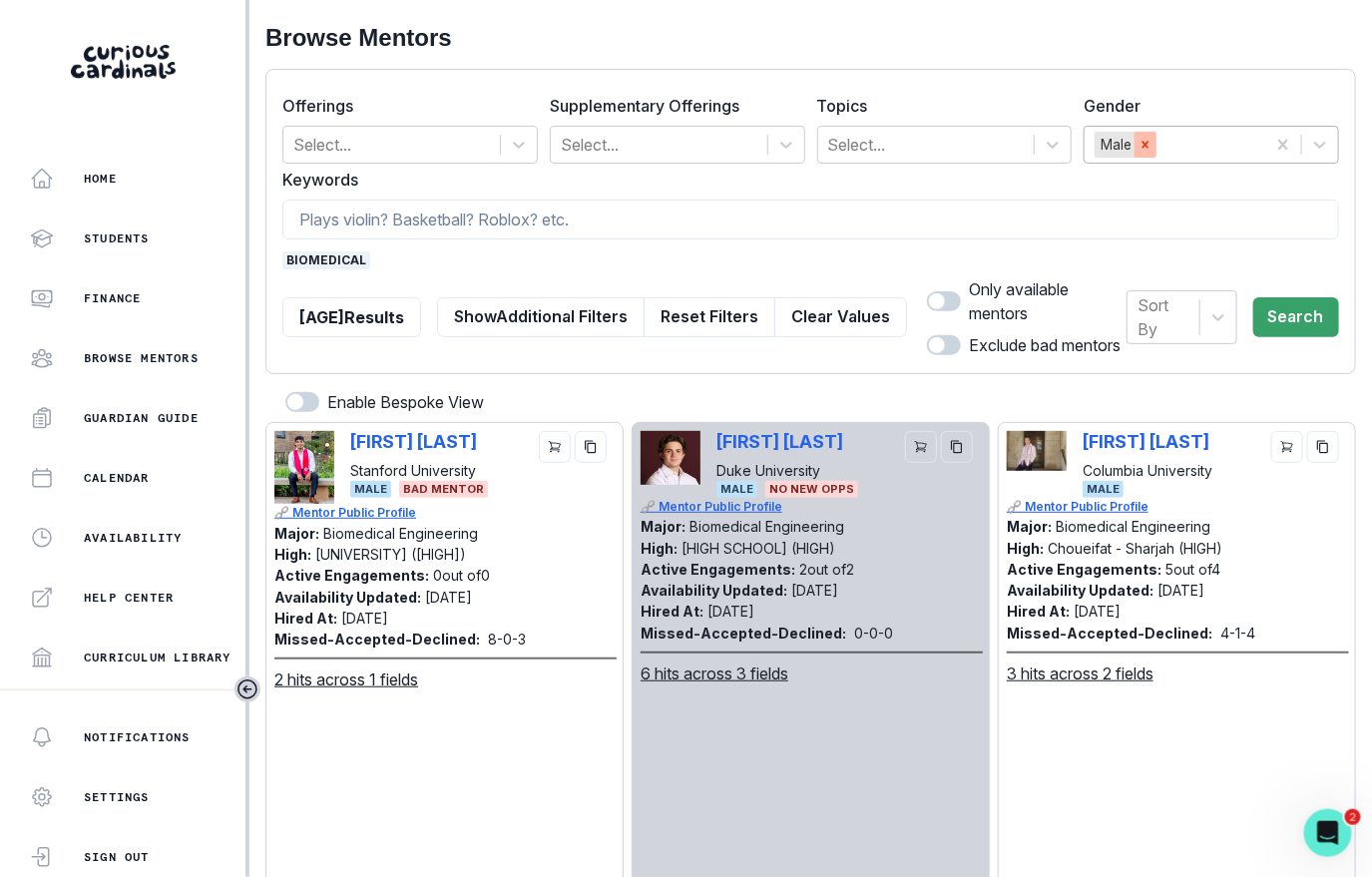 click 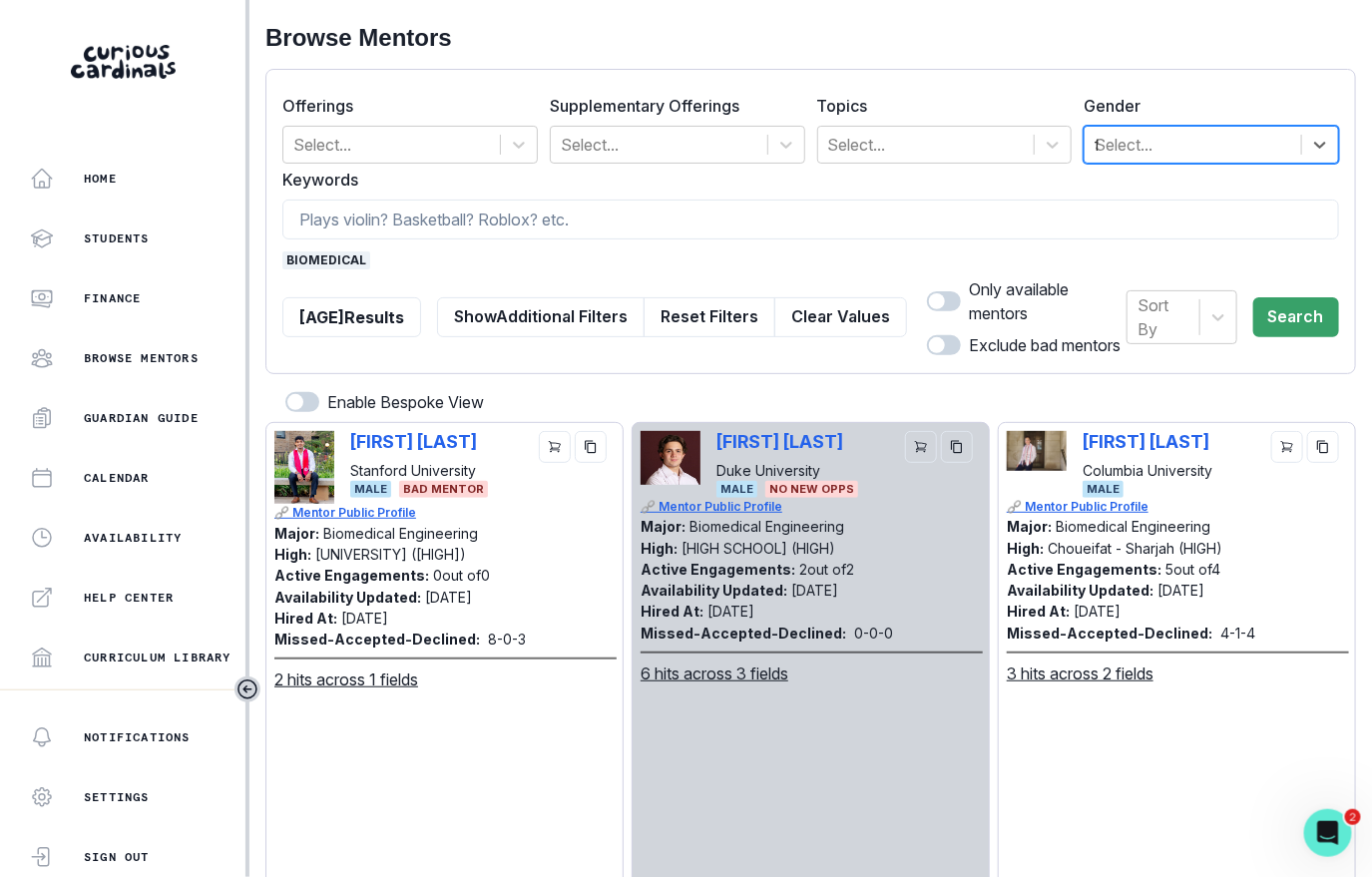 type on "fe" 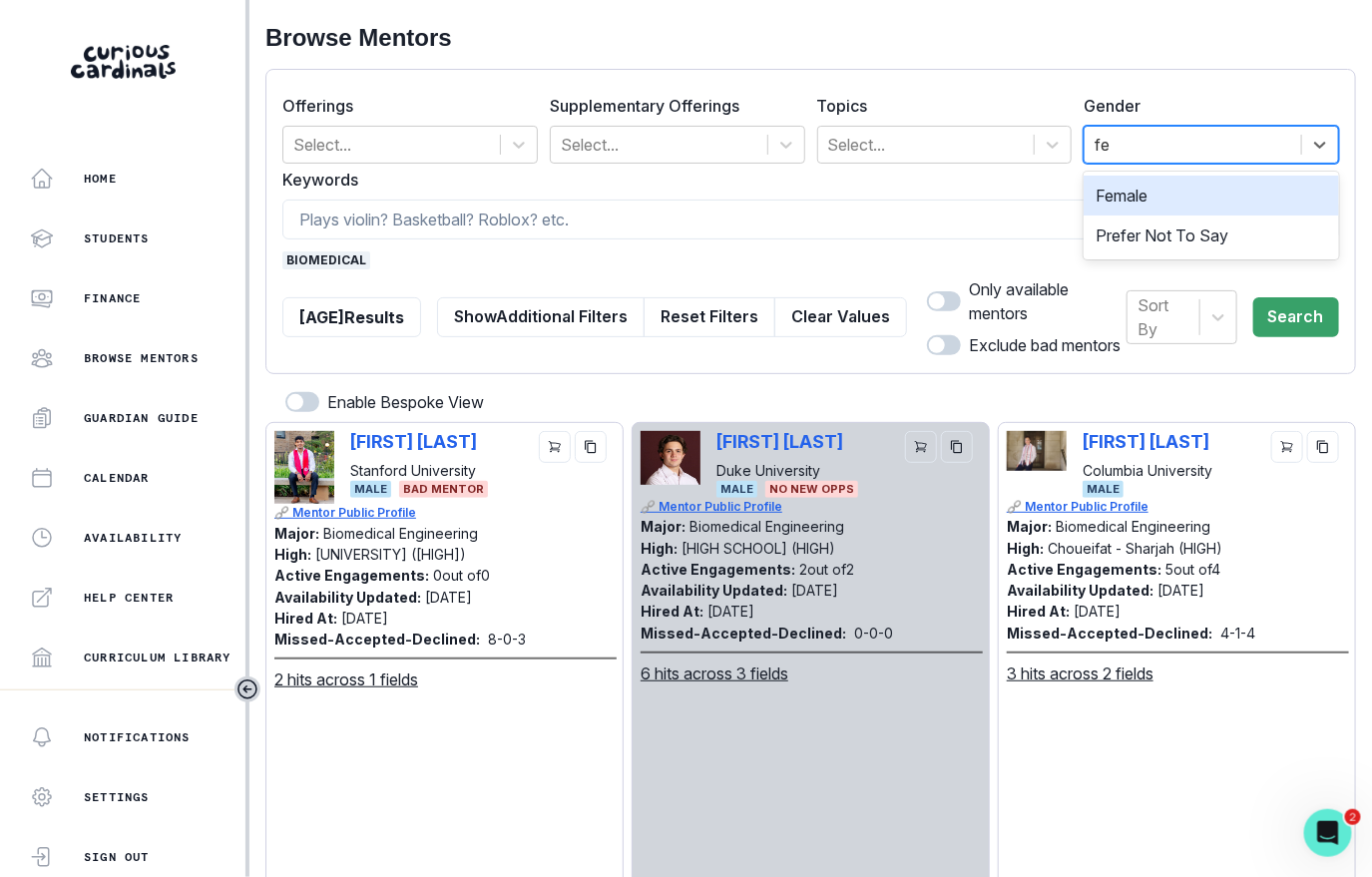type 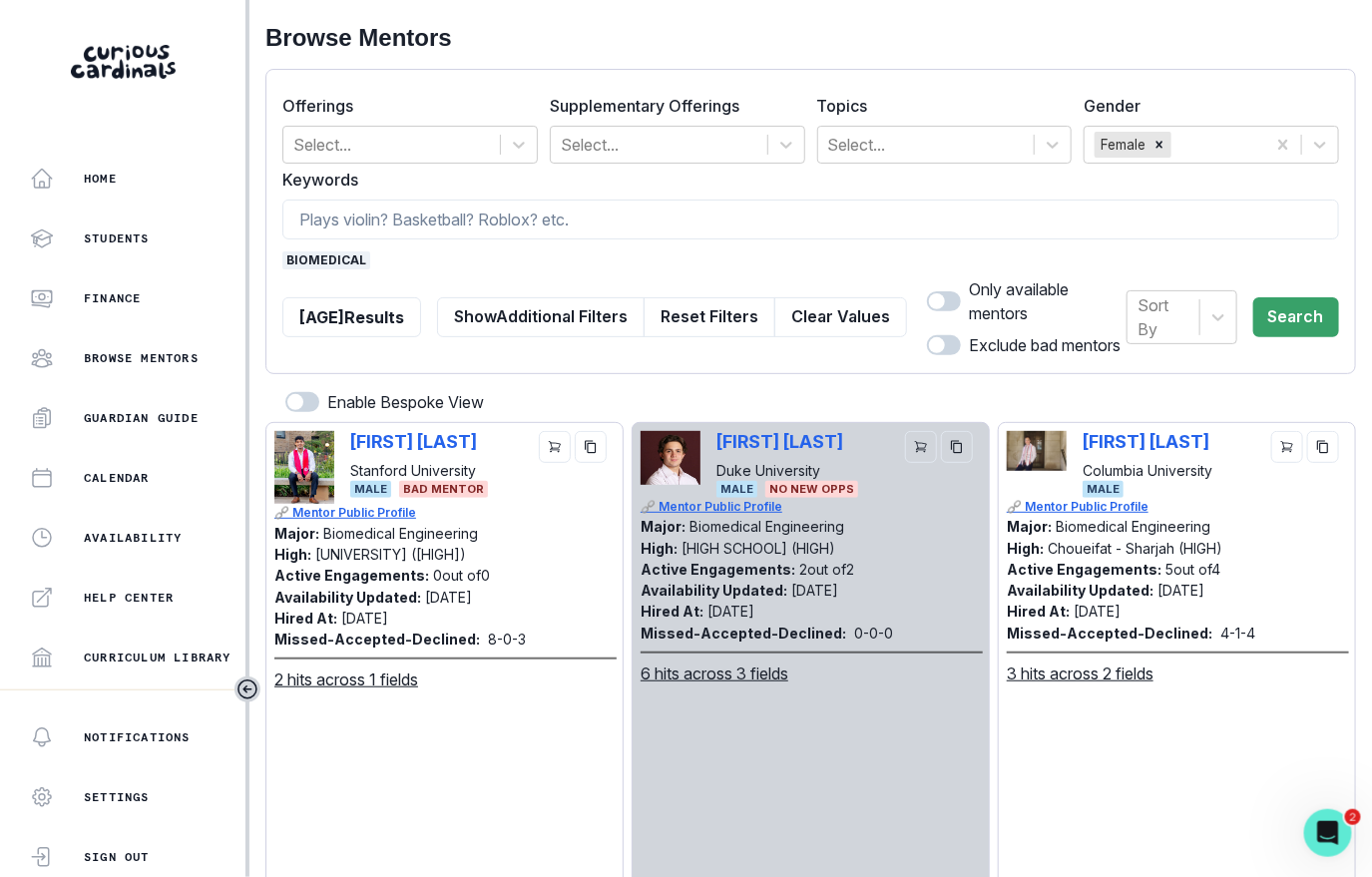 click at bounding box center [944, 301] 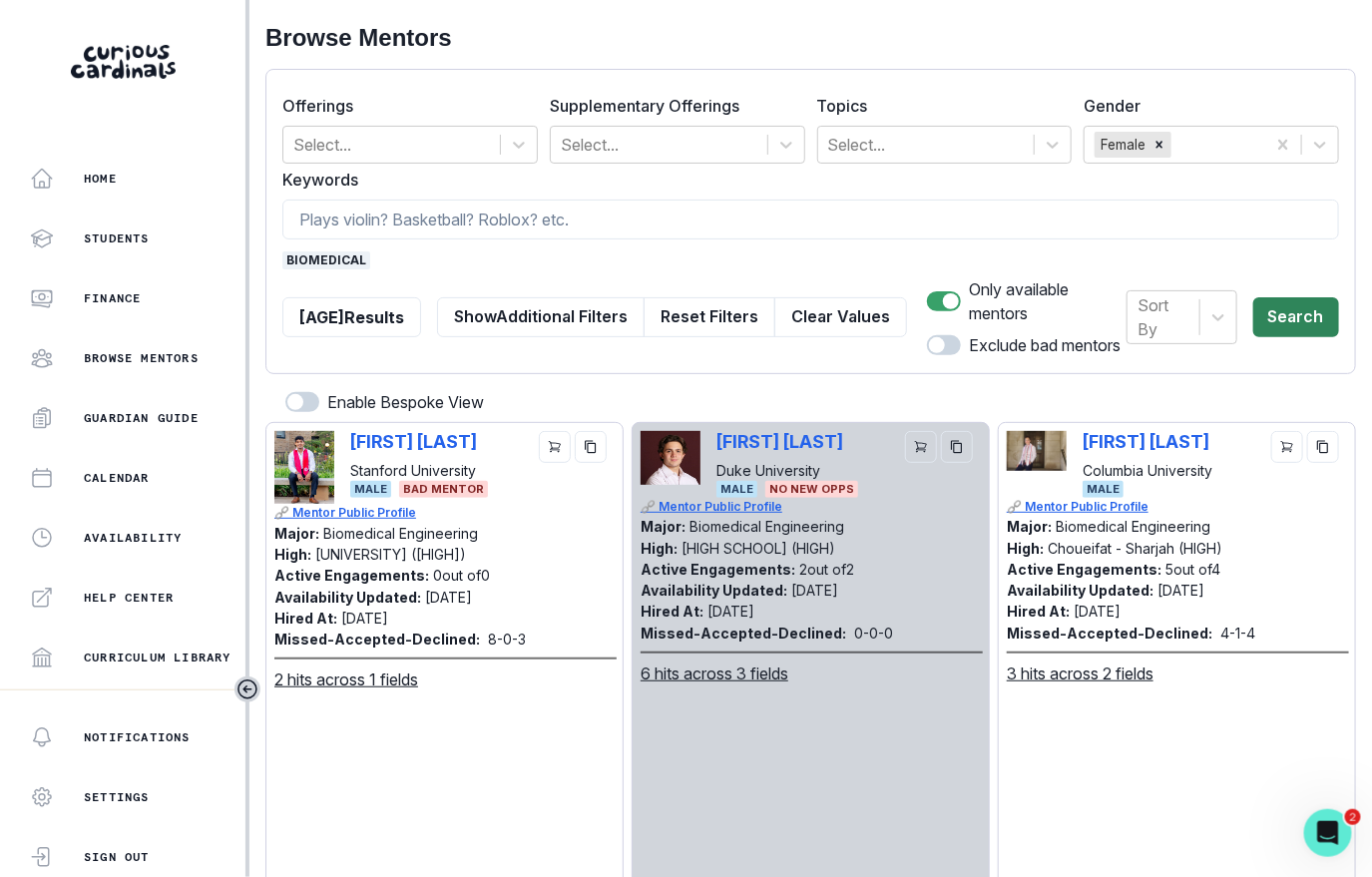 click on "Search" at bounding box center [1296, 317] 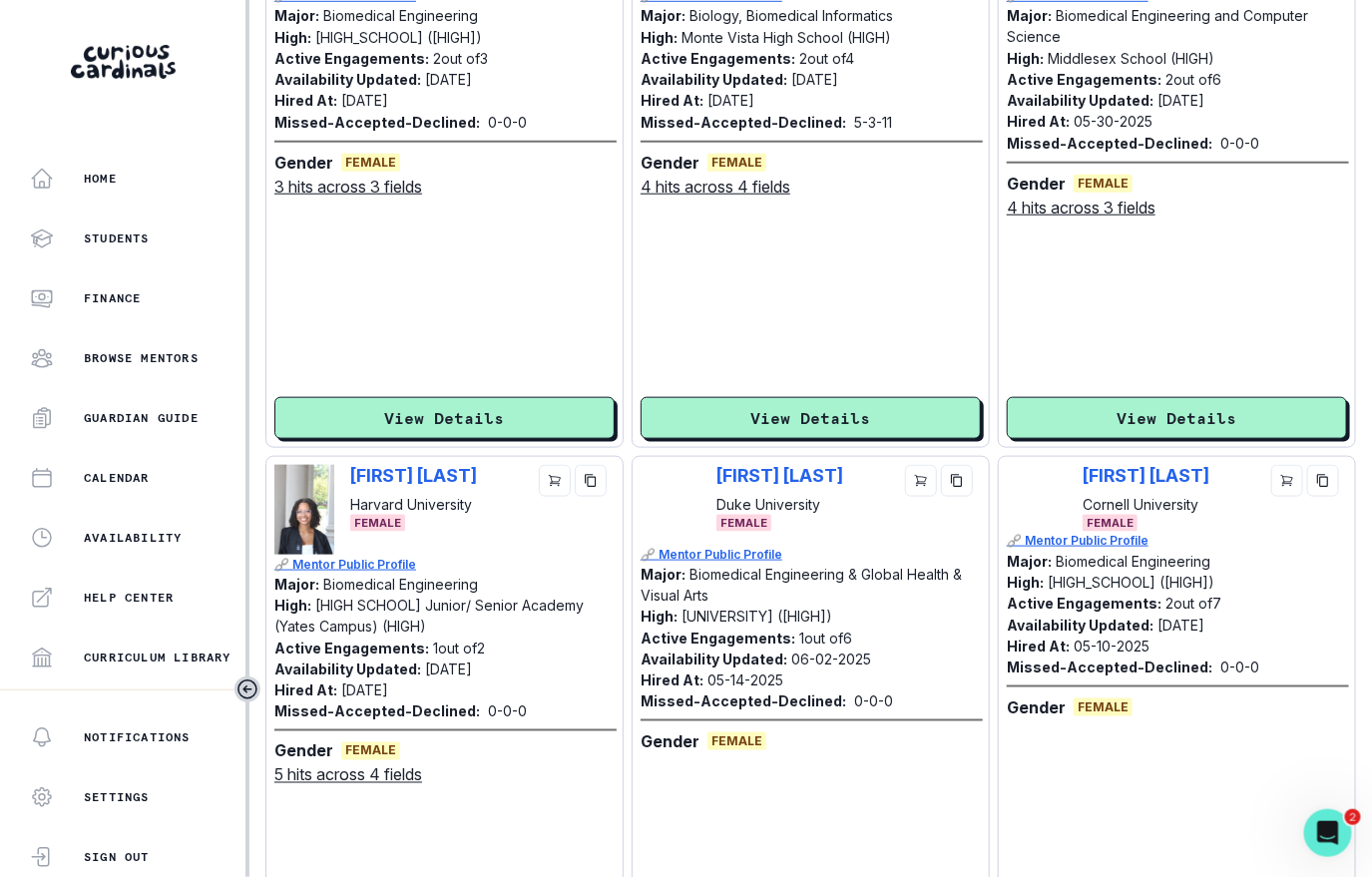 scroll, scrollTop: 519, scrollLeft: 0, axis: vertical 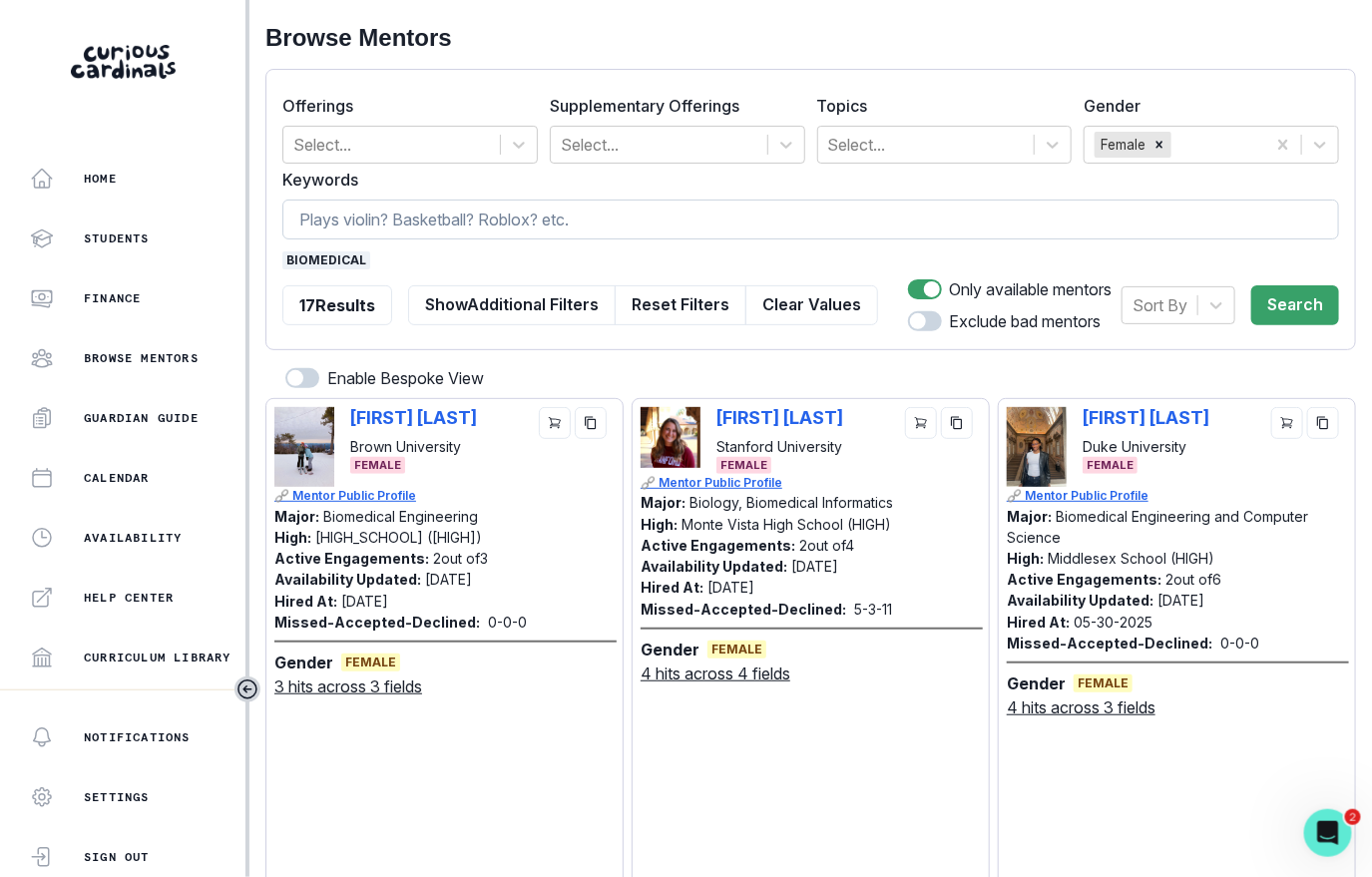 click at bounding box center (810, 219) 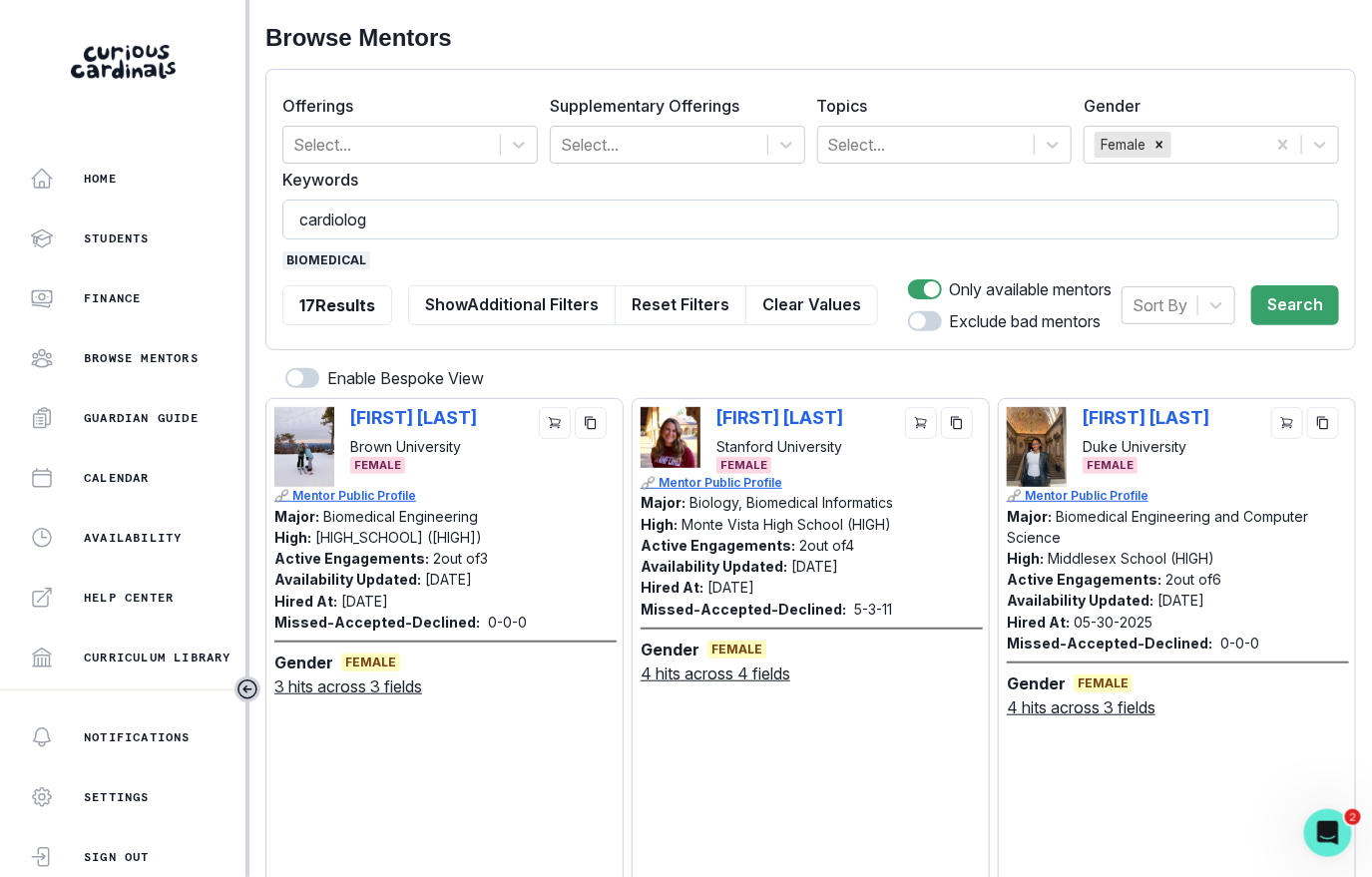 type on "cardiology" 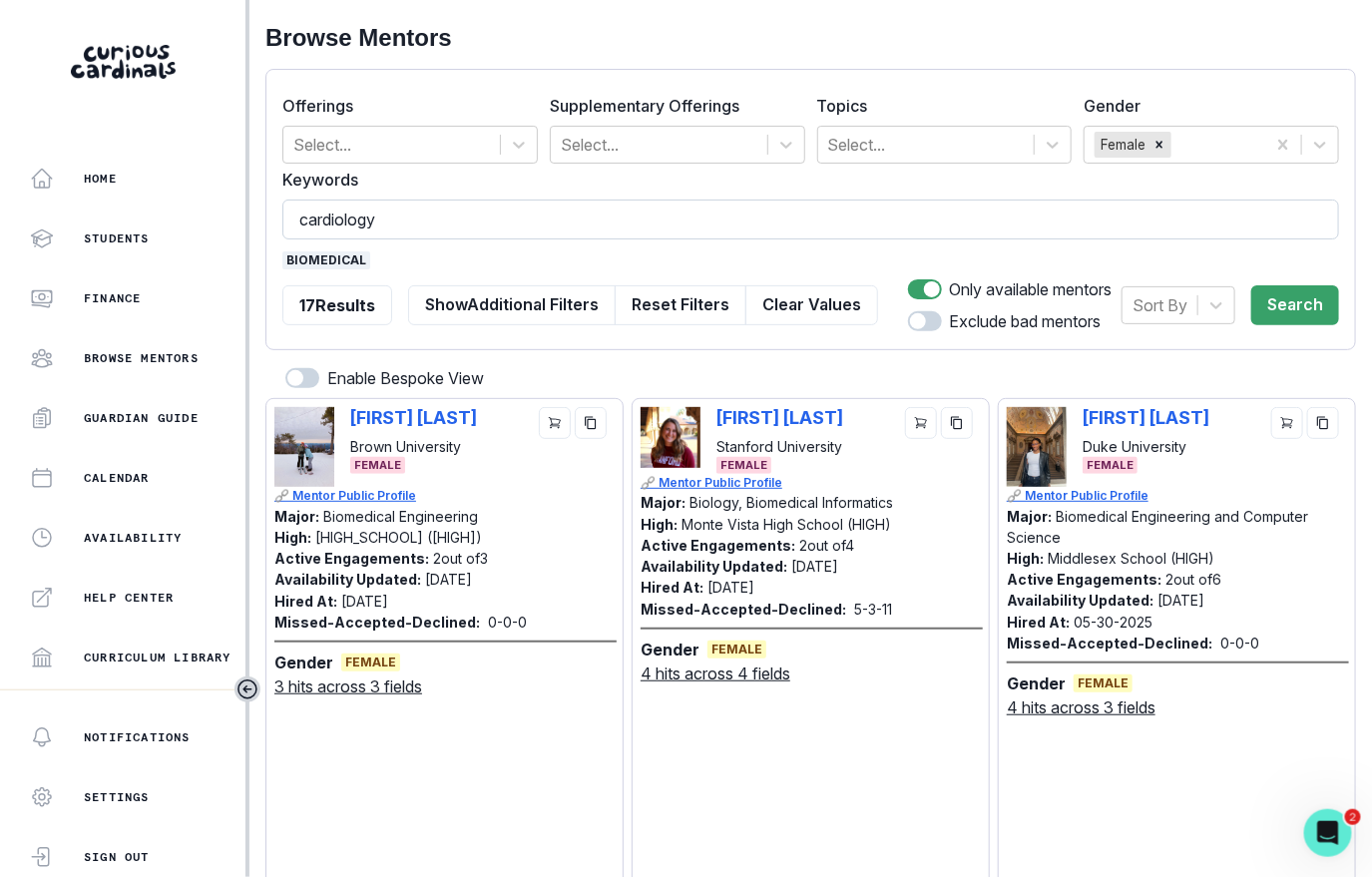 type 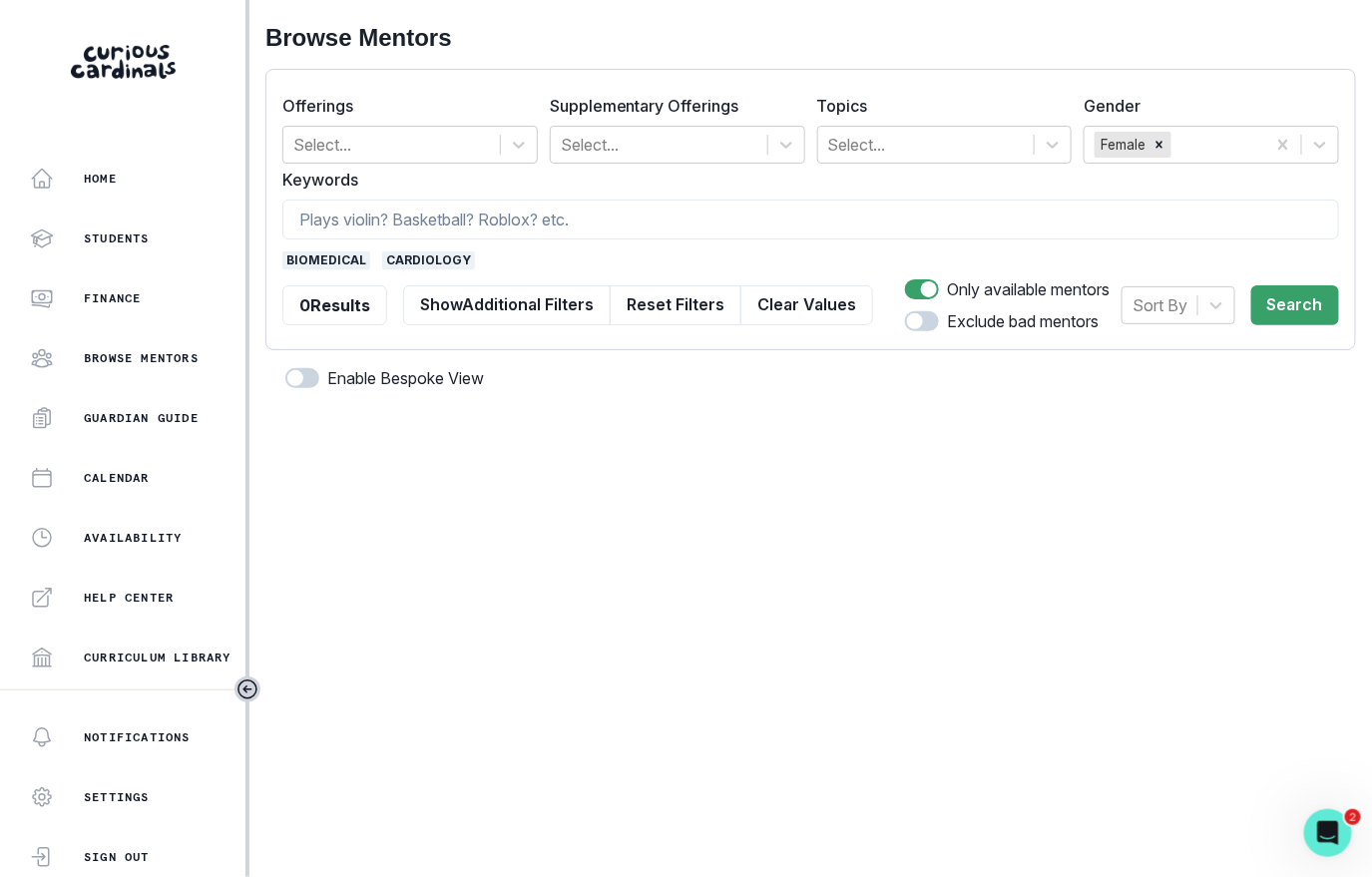 click on "cardiology" at bounding box center (428, 260) 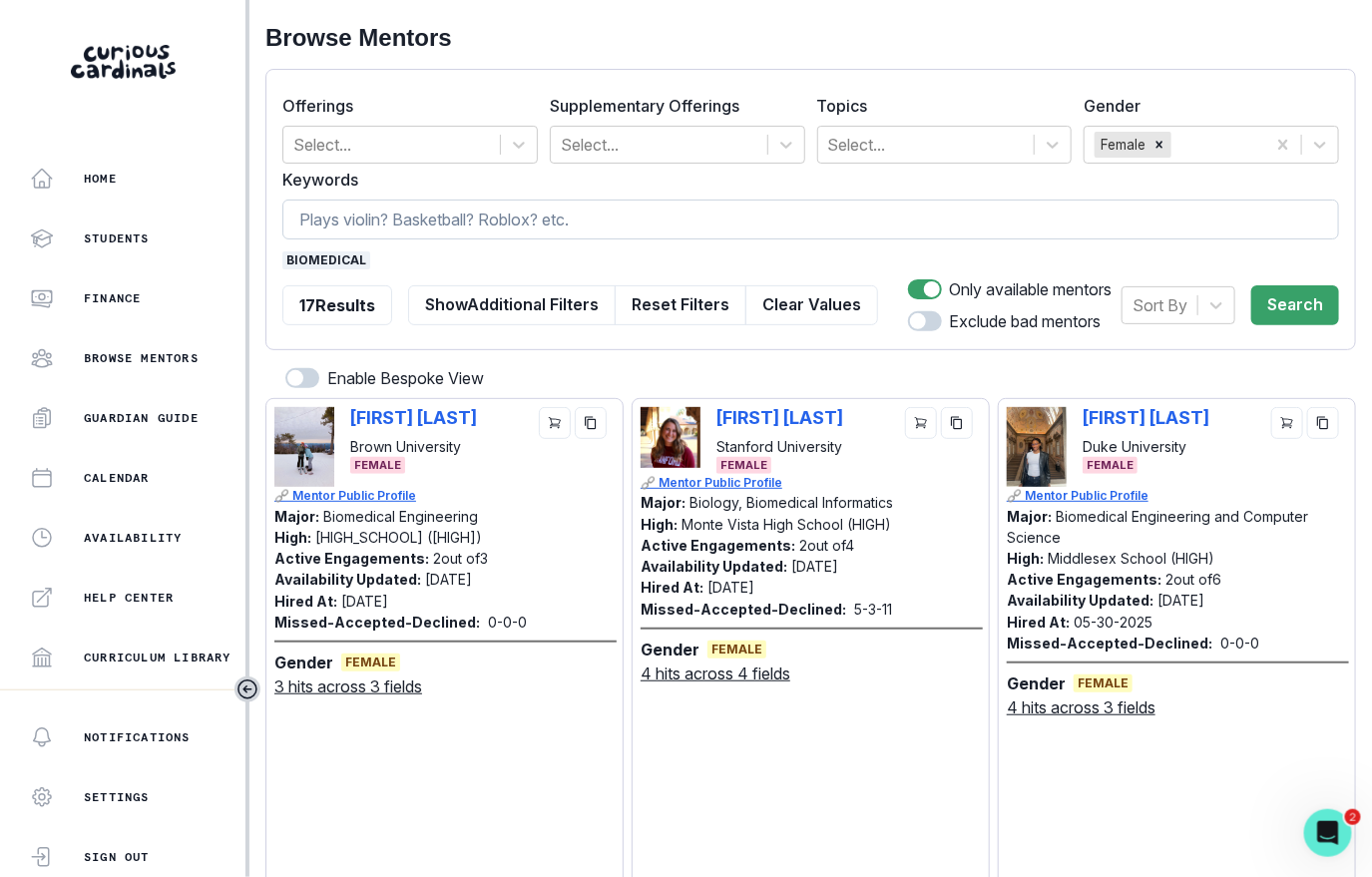 click at bounding box center (810, 219) 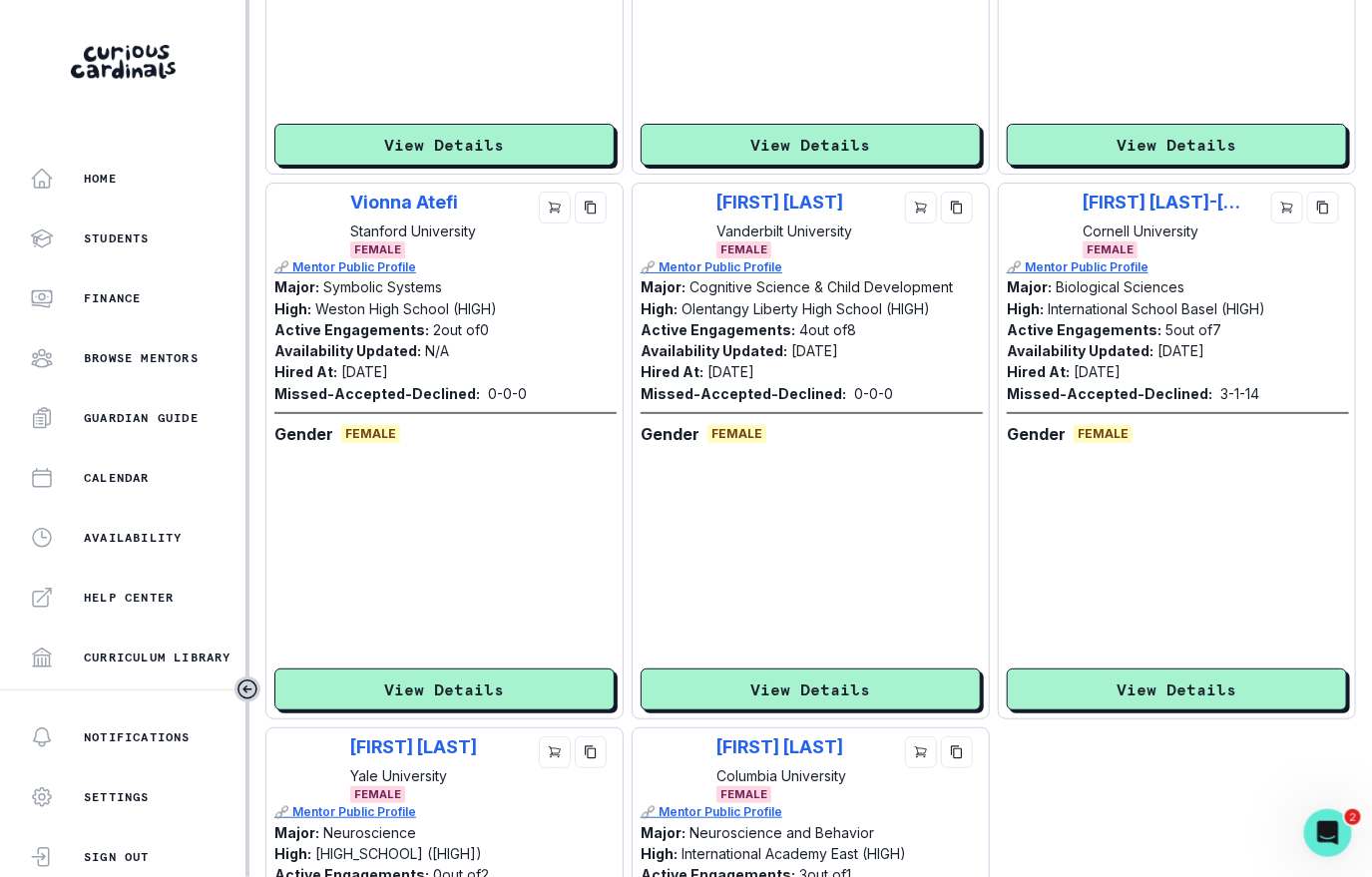 scroll, scrollTop: 2331, scrollLeft: 0, axis: vertical 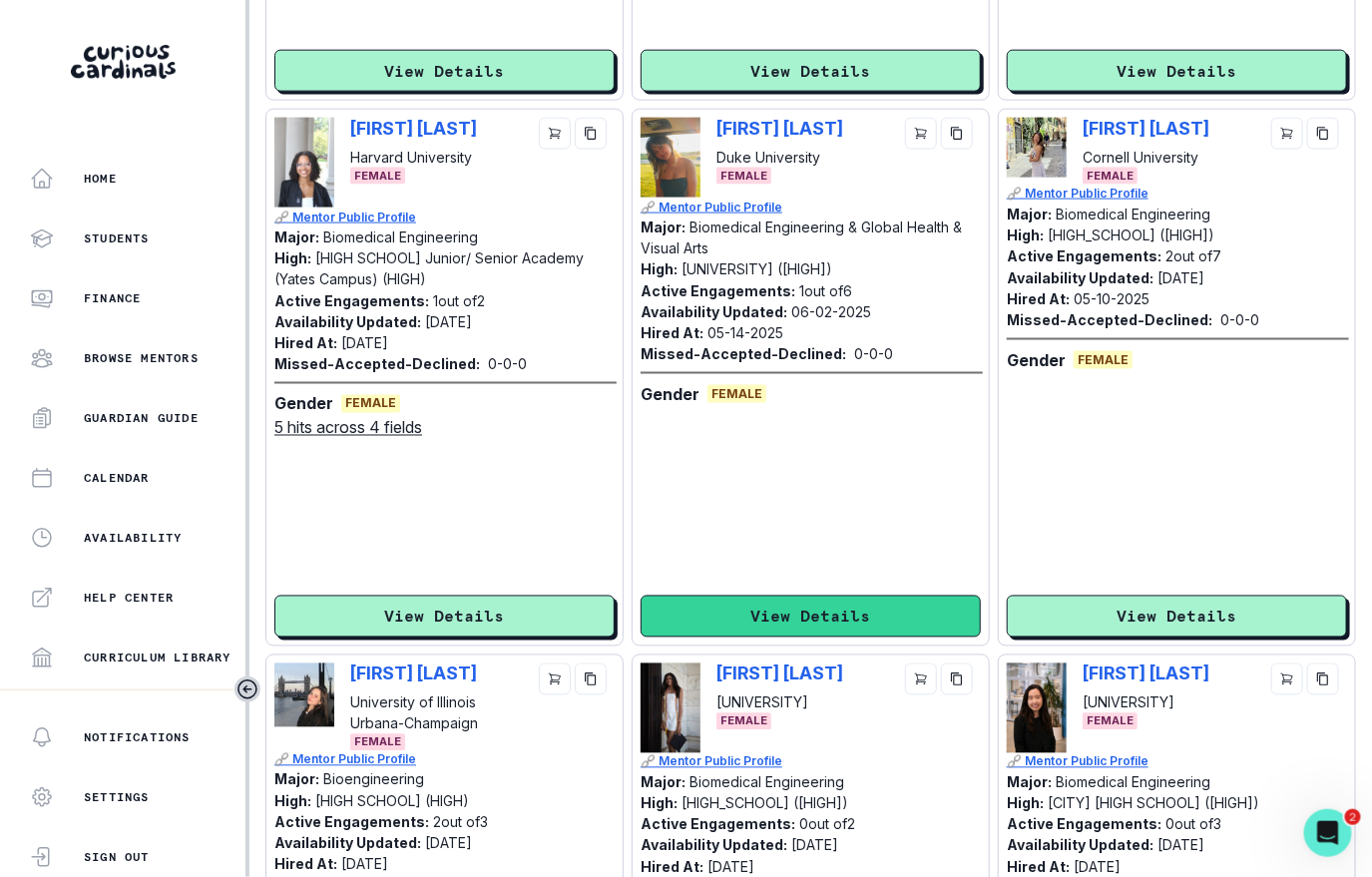click on "View Details" at bounding box center [810, 617] 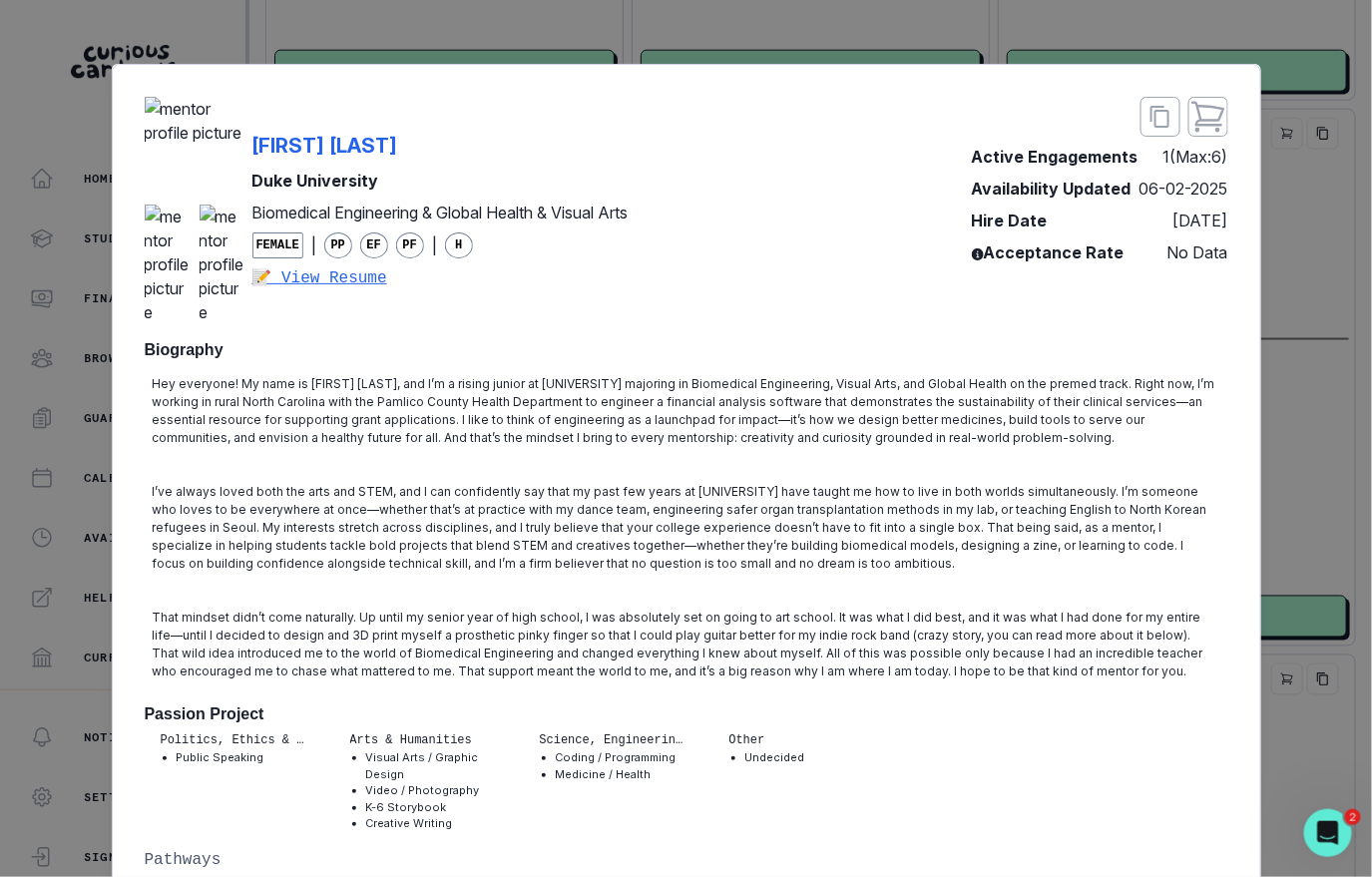 scroll, scrollTop: 0, scrollLeft: 0, axis: both 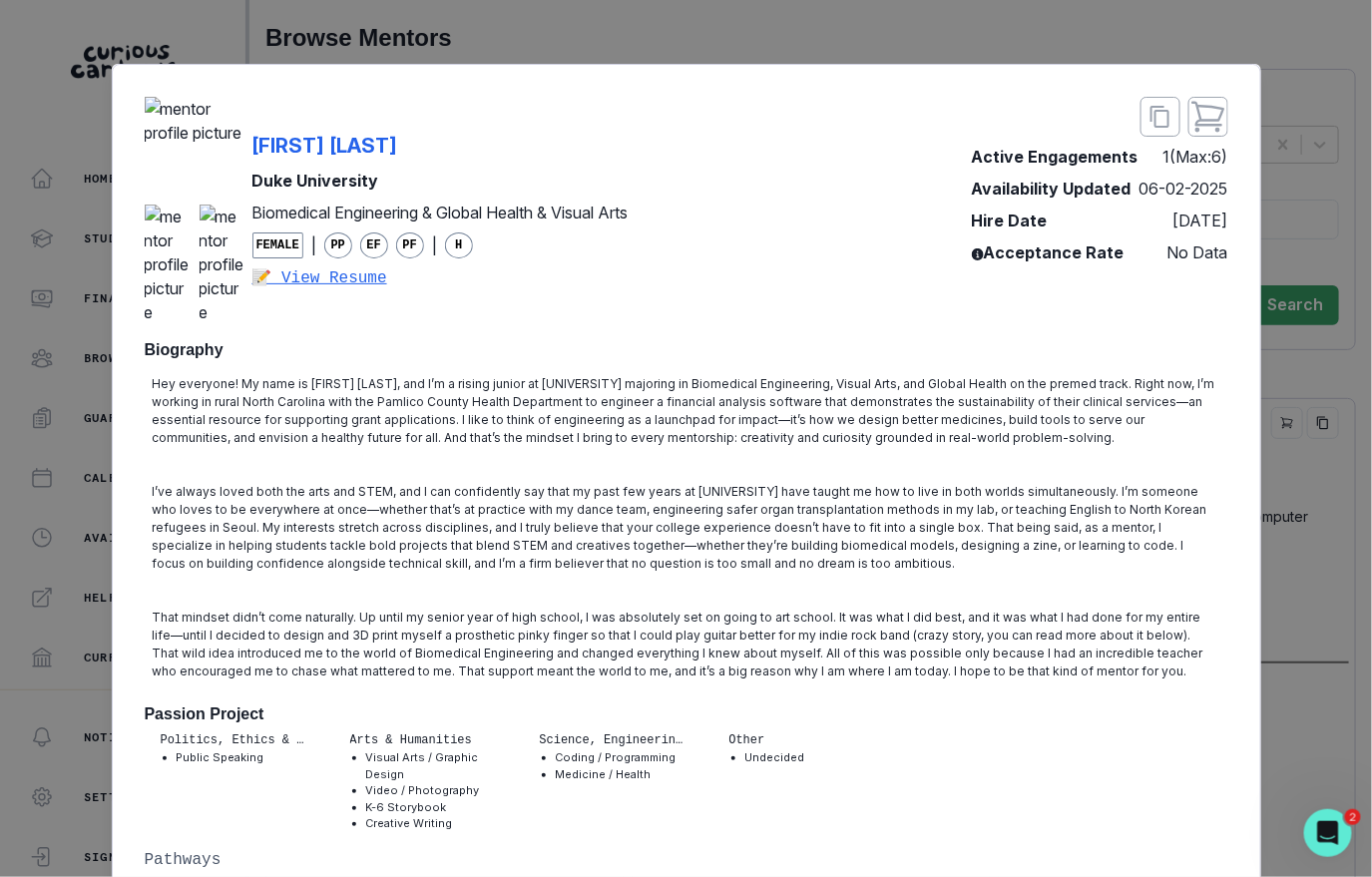 click on "[FIRST] [LAST] [UNIVERSITY] [MAJOR] & [MAJOR] & [MAJOR] [GENDER] | [ACADEMIC_TRACK] [ACADEMIC_TRACK] [ACADEMIC_TRACK] | [LEVEL] 📝 View Resume" at bounding box center (386, 211) 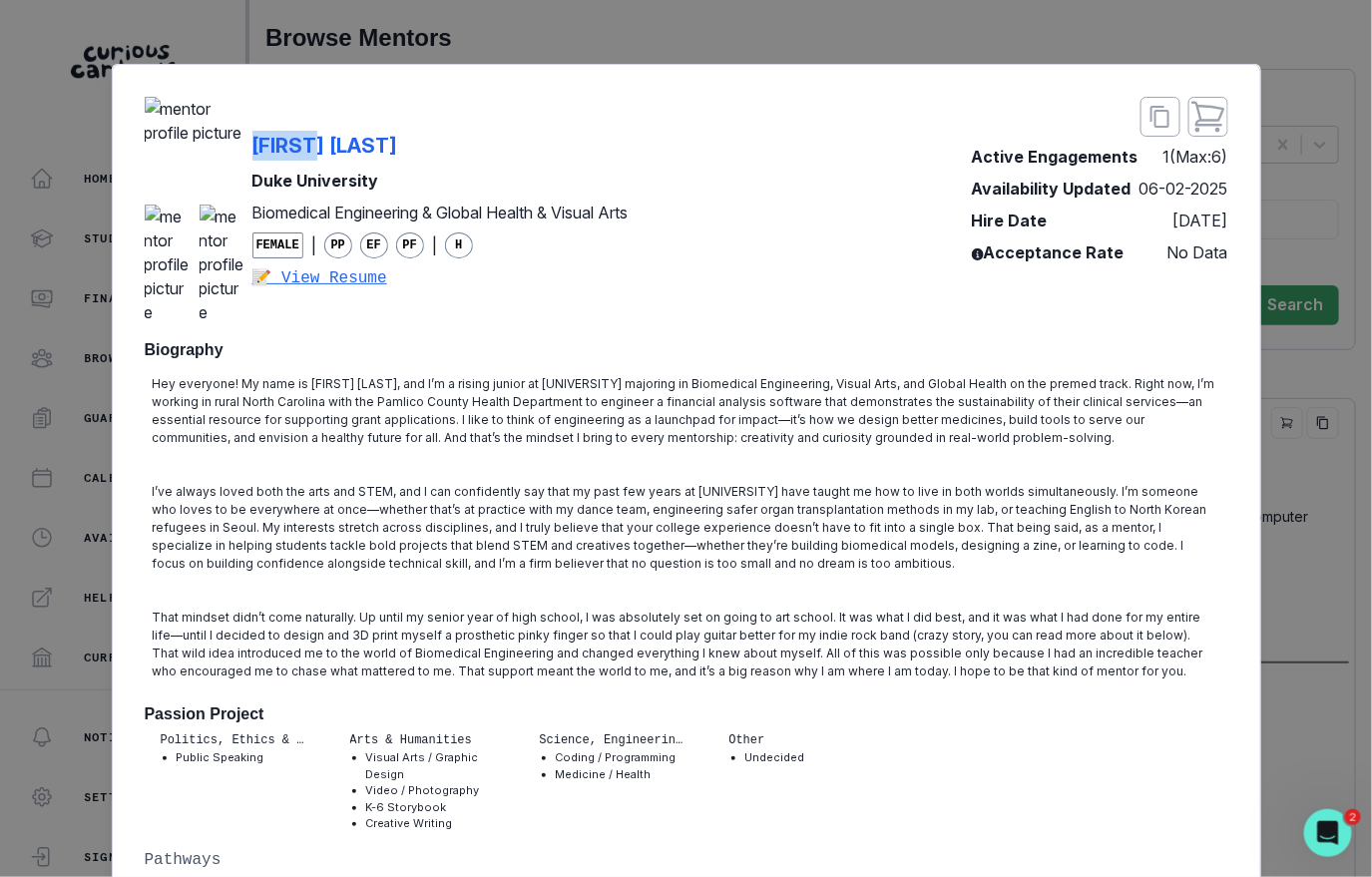 click on "[FIRST] [LAST] [UNIVERSITY] [MAJOR] & [MAJOR] & [MAJOR] [GENDER] | [ACADEMIC_TRACK] [ACADEMIC_TRACK] [ACADEMIC_TRACK] | [LEVEL] 📝 View Resume" at bounding box center (386, 211) 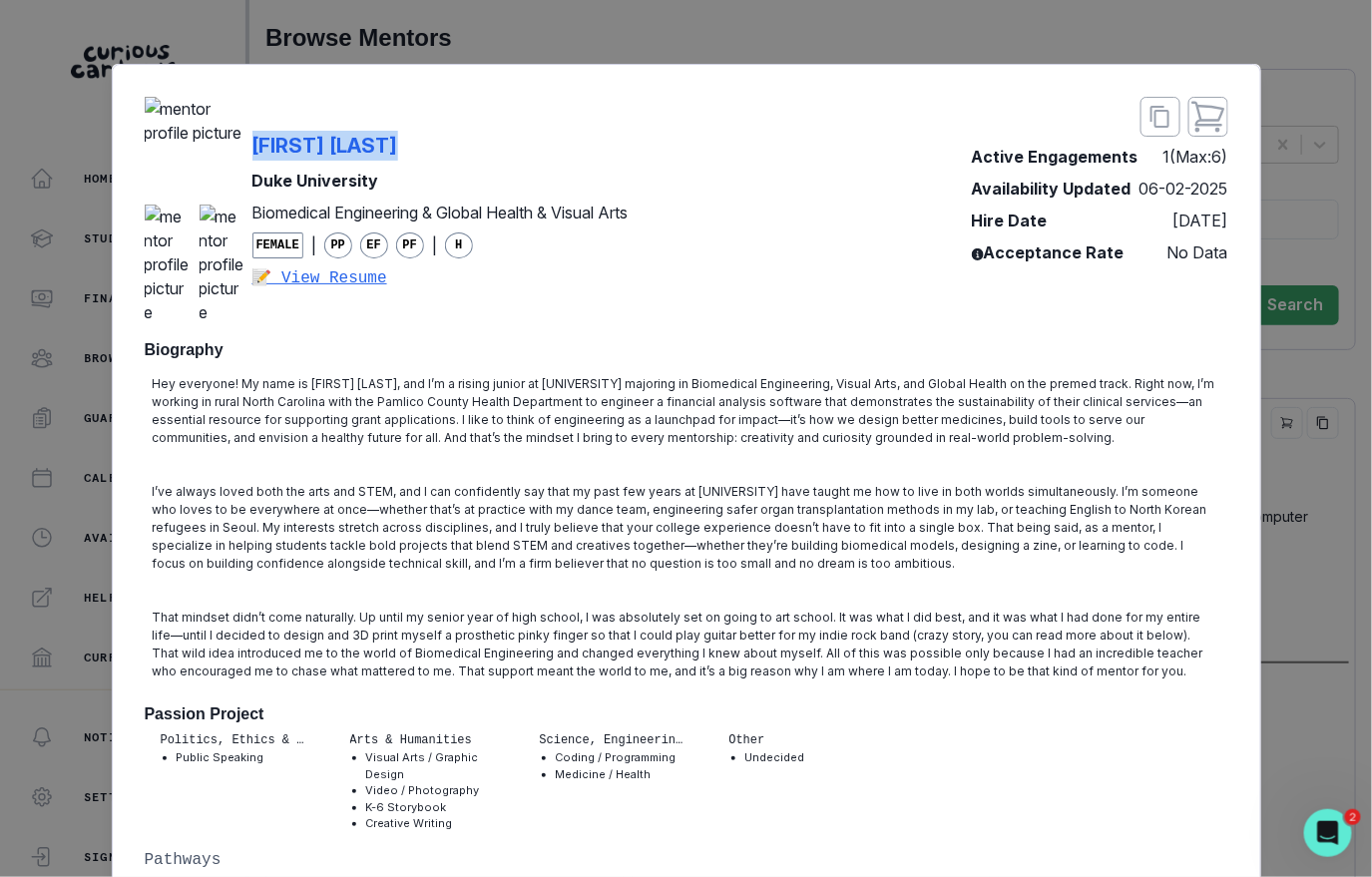 click on "[FIRST] [LAST] [UNIVERSITY] [MAJOR] & [MAJOR] & [MAJOR] [GENDER] | [ACADEMIC_TRACK] [ACADEMIC_TRACK] [ACADEMIC_TRACK] | [LEVEL] 📝 View Resume" at bounding box center (386, 211) 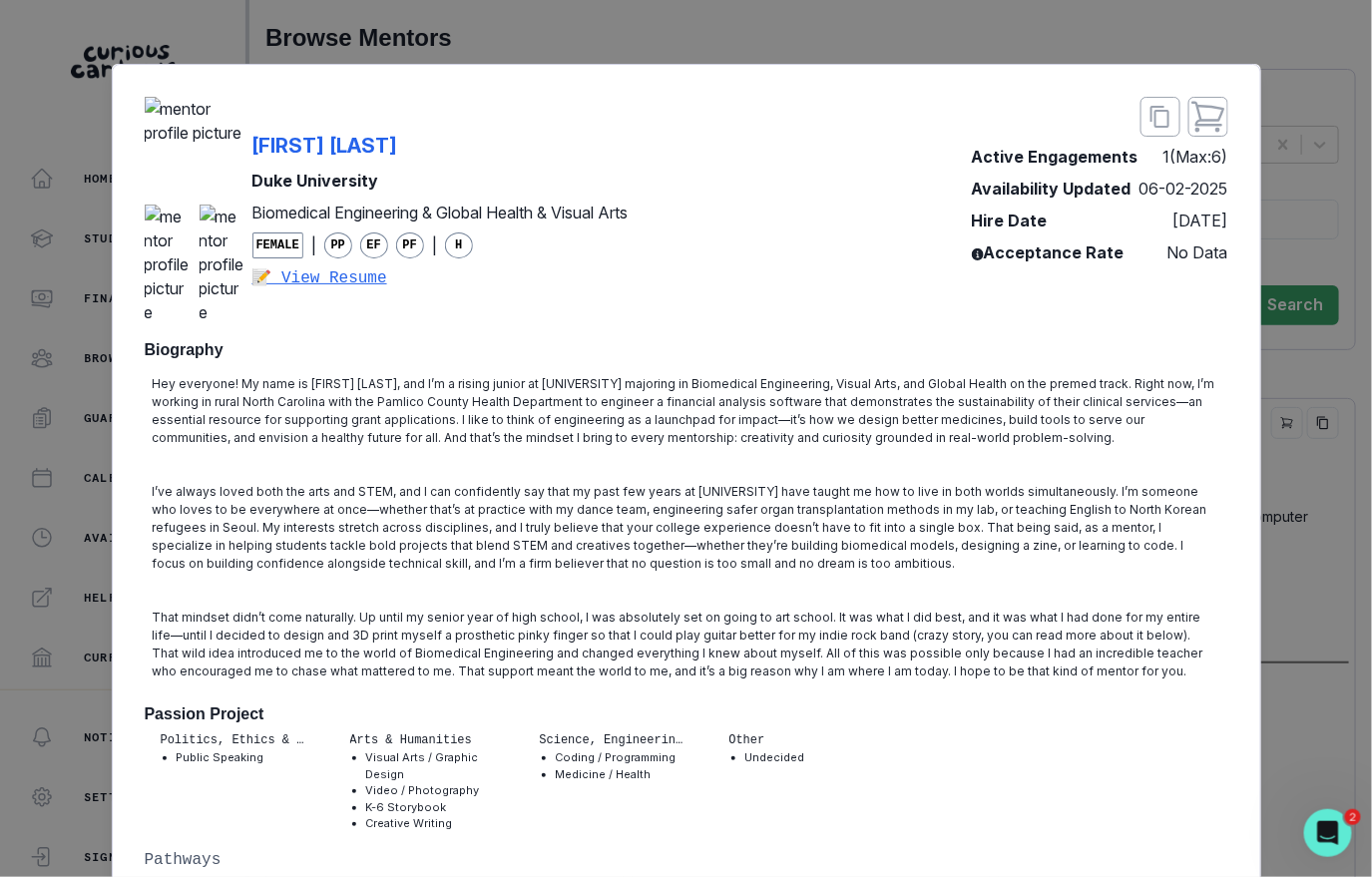 click on "[FIRST] [LAST] [UNIVERSITY] [MAJOR], [MAJOR], and [MAJOR] [GENDER] | [ACADEMIC_TRACK] [ACADEMIC_TRACK] [ACADEMIC_TRACK] | [LEVEL] 📝 View Resume Active Engagements 1  (Max:  6 ) Availability Updated [DATE] Hire Date [DATE]  Acceptance Rate No Data Biography Hey everyone! My name is [FIRST] [LAST], and I’m a rising junior at [UNIVERSITY] majoring in [MAJOR], [MAJOR], and [MAJOR] on the [ACADEMIC_TRACK] track. Right now, I’m working in rural North Carolina with the Pamlico County Health Department to engineer a financial analysis software that demonstrates the sustainability of their clinical services—an essential resource for supporting grant applications. I like to think of engineering as a launchpad for impact—it’s how we design better medicines, build tools to serve our communities, and envision a healthy future for all. And that’s the mindset I bring to every mentorship: creativity and curiosity grounded in real-world problem-solving. Passion Project Politics, Ethics & Social Justice Public Speaking PP" at bounding box center [686, 438] 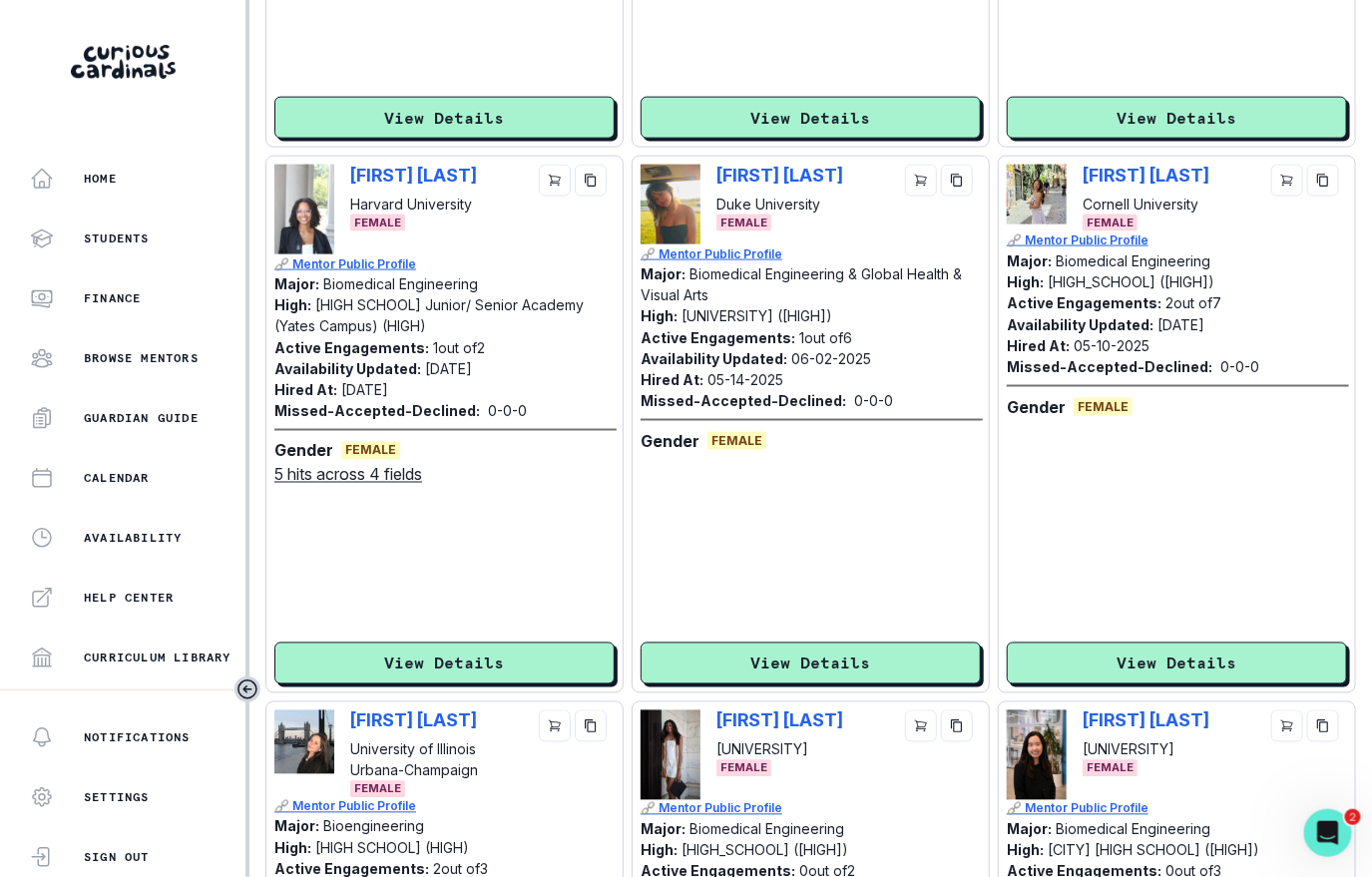 scroll, scrollTop: 750, scrollLeft: 0, axis: vertical 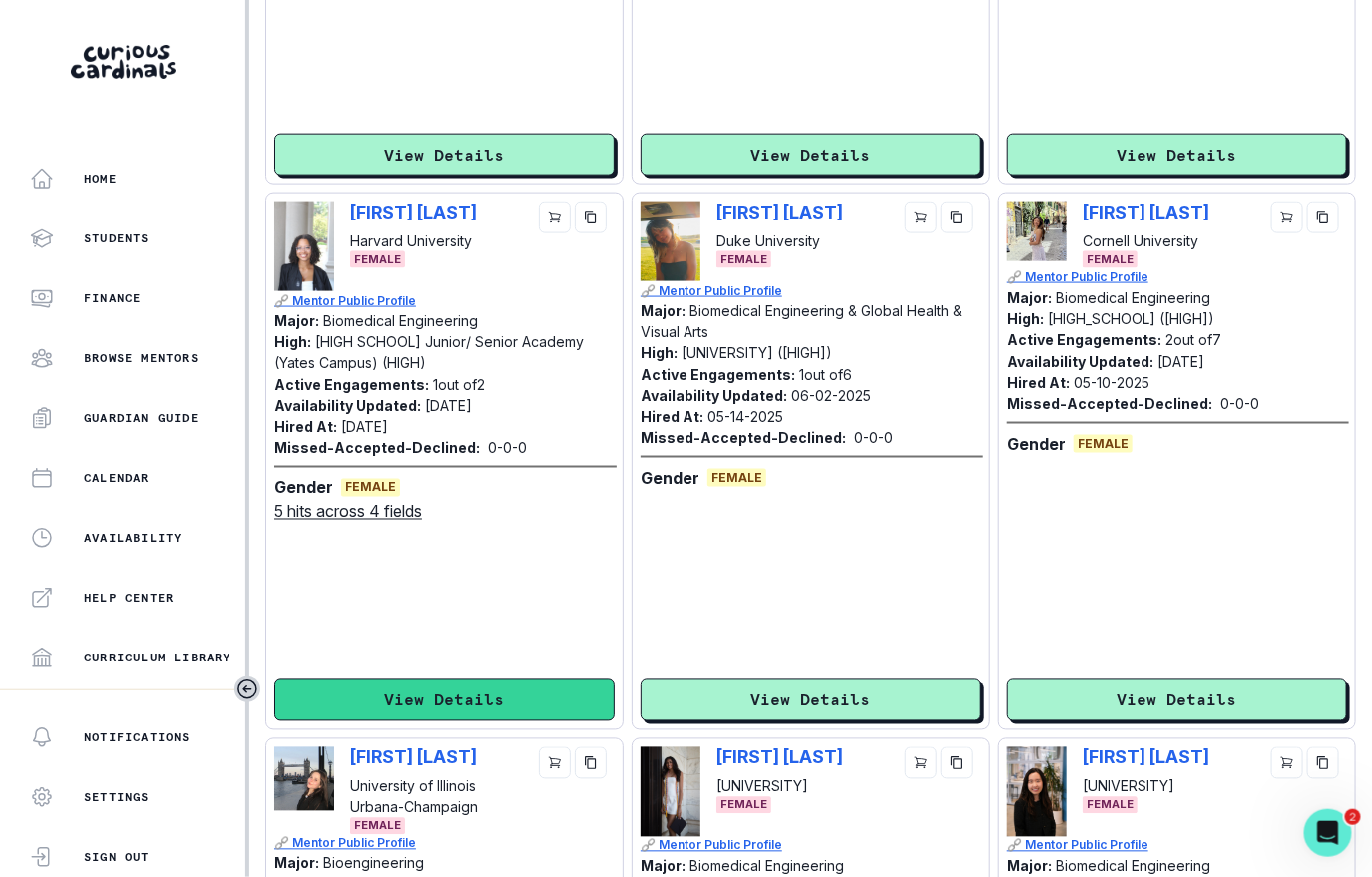 click on "View Details" at bounding box center [444, 700] 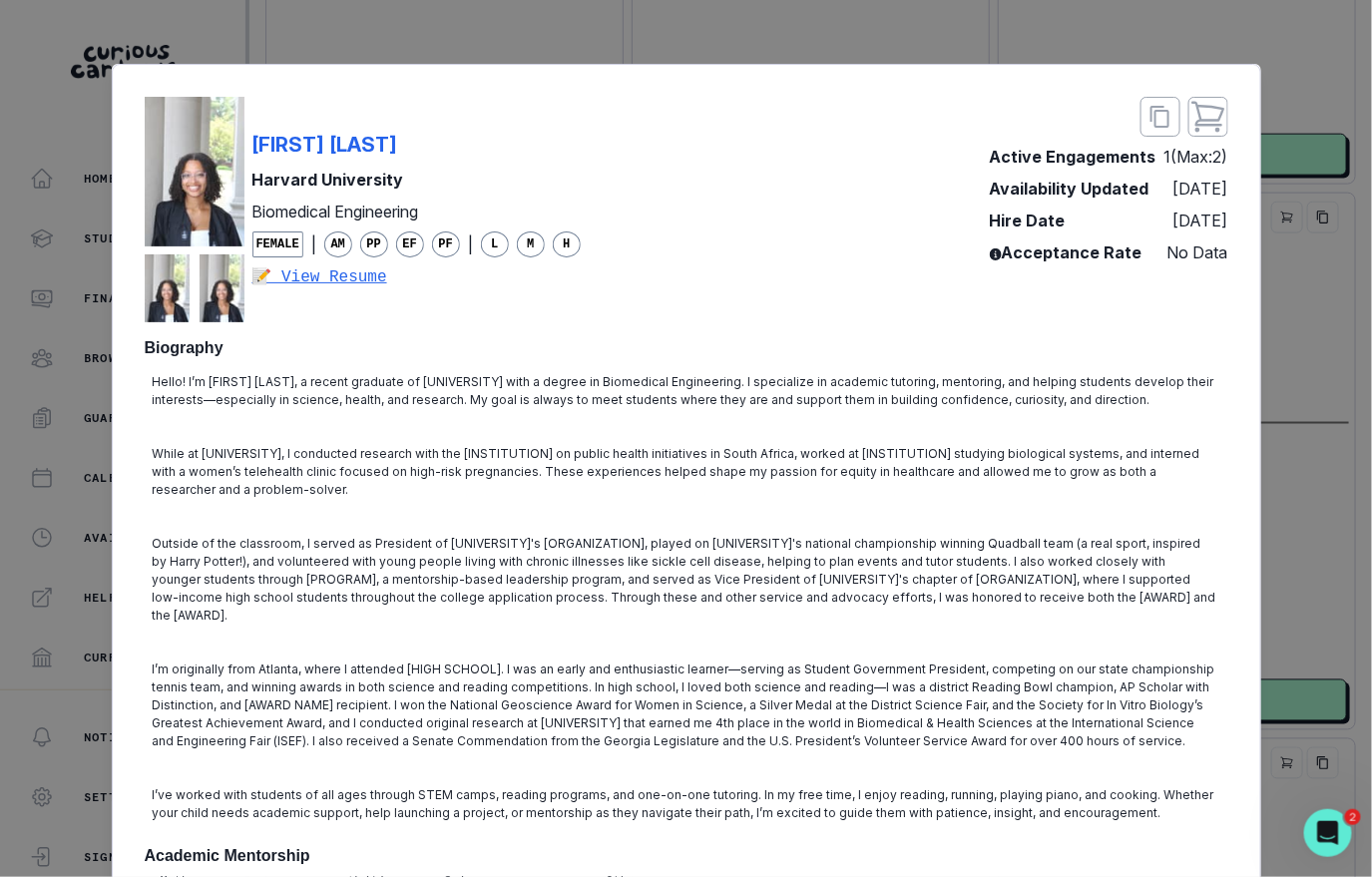 click on "Biomedical Engineering Female | AM PP EF PF | L M H 📝 View Resume Active Engagements 1 (Max: 2 ) Availability Updated [DATE] Hire Date [DATE] Acceptance Rate No Data Biography Hello! I’m [FIRST] [LAST], a recent graduate of [UNIVERSITY] with a degree in Biomedical Engineering. I specialize in academic tutoring, mentoring, and helping students develop their interests—especially in science, health, and research. My goal is always to meet students where they are and support them in building confidence, curiosity, and direction. While at [UNIVERSITY], I conducted research with the [INSTITUTION] on public health initiatives in South Africa, worked at [INSTITUTION] studying biological systems, and interned with a women’s telehealth clinic focused on high-risk pregnancies. These experiences helped shape my passion for equity in healthcare and allowed me to grow as both a researcher and a problem-solver. Academic Mentorship Math Pre-Algebra Geometry Algebra I" at bounding box center (686, 438) 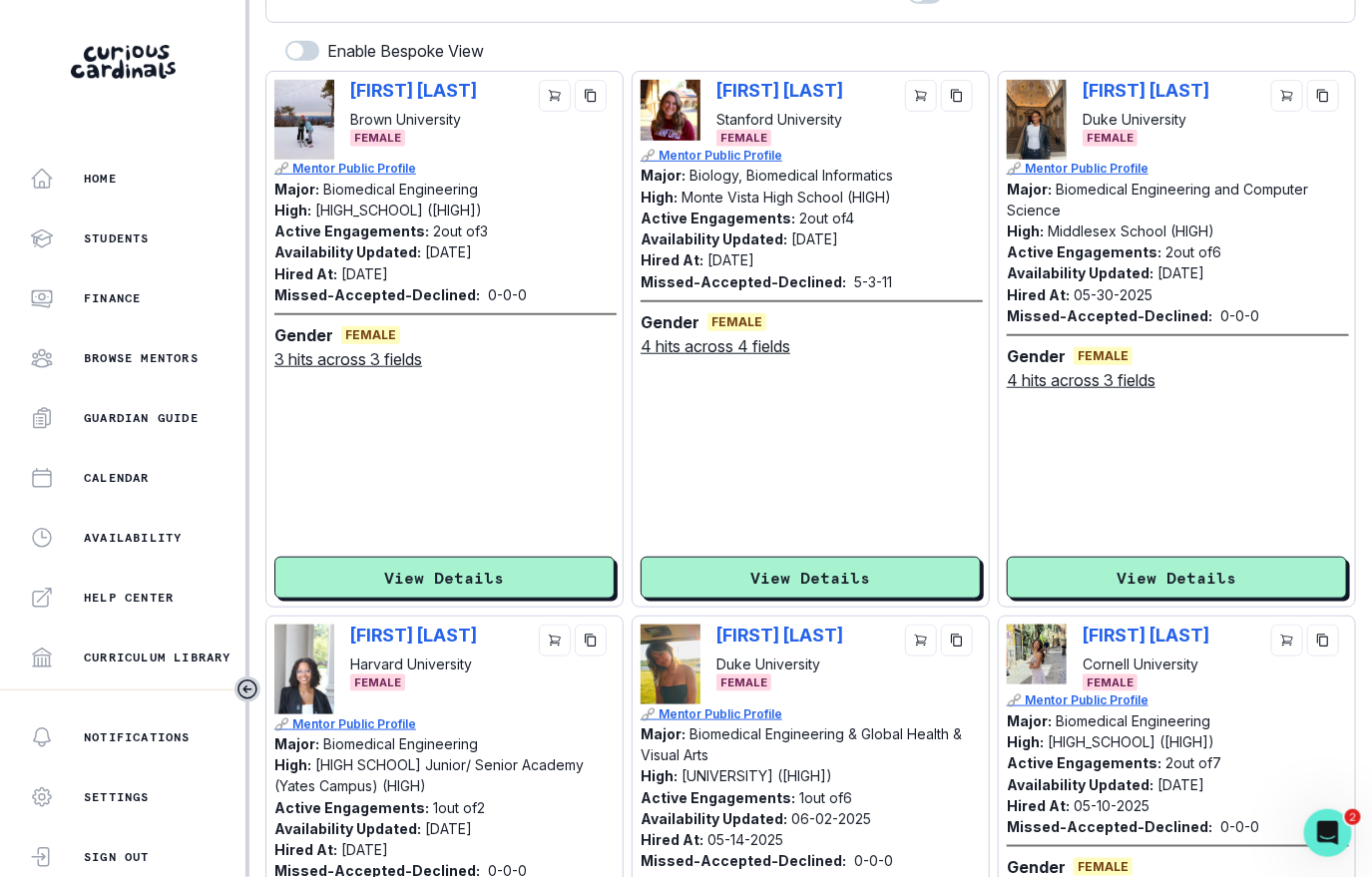 scroll, scrollTop: 249, scrollLeft: 0, axis: vertical 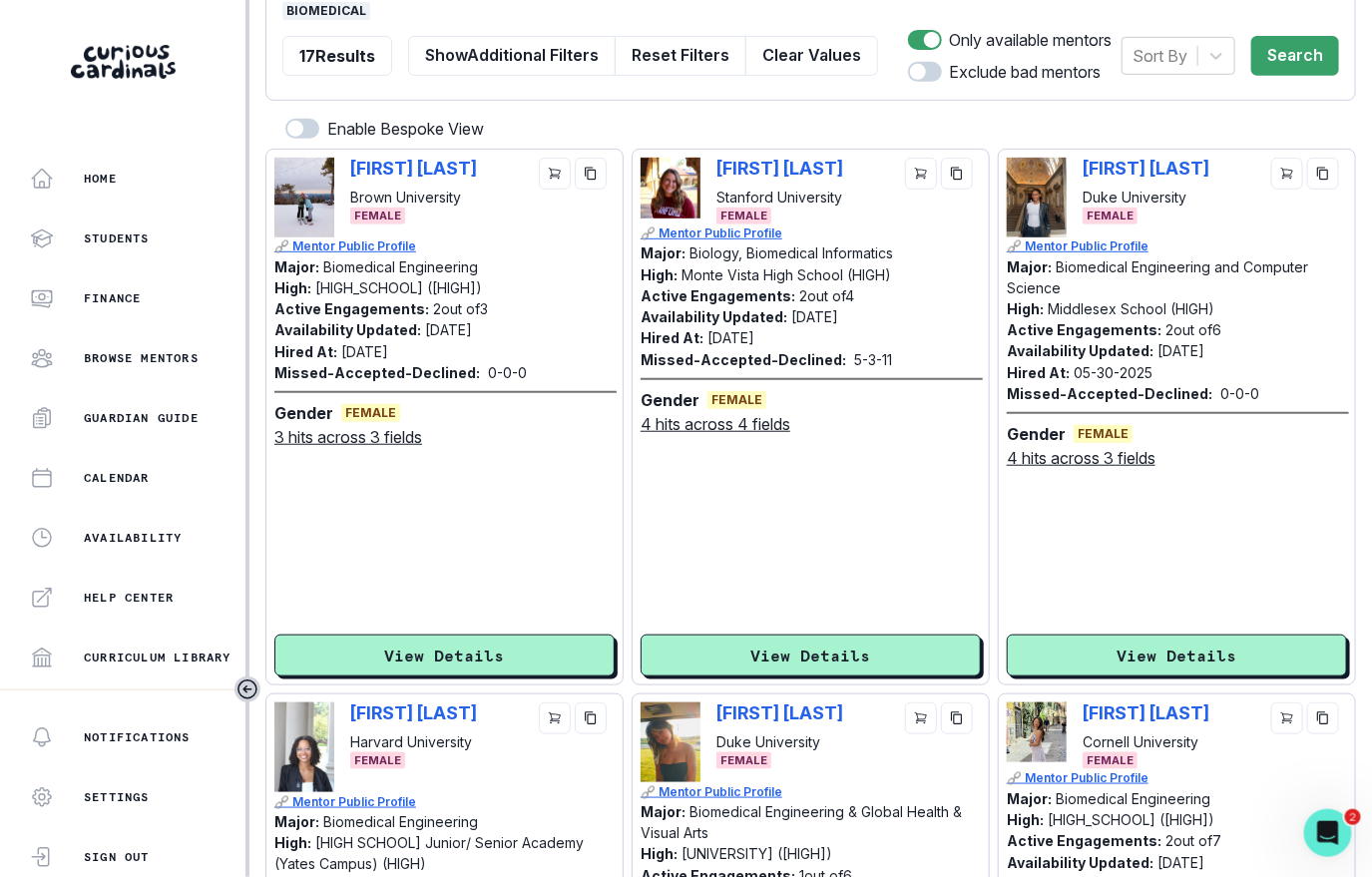 click on "[FIRST] [LAST] [UNIVERSITY] Female 🔗 Mentor Public Profile Major: Biomedical Engineering High: [HIGH SCHOOL] (HIGH) Active Engagements: 2  out of  3 Availability Updated: [DATE] Hired At: [DATE] Missed-Accepted-Declined: 0 - 0 - 0 Gender Female 3 hits across 3 fields View Details" at bounding box center (444, 417) 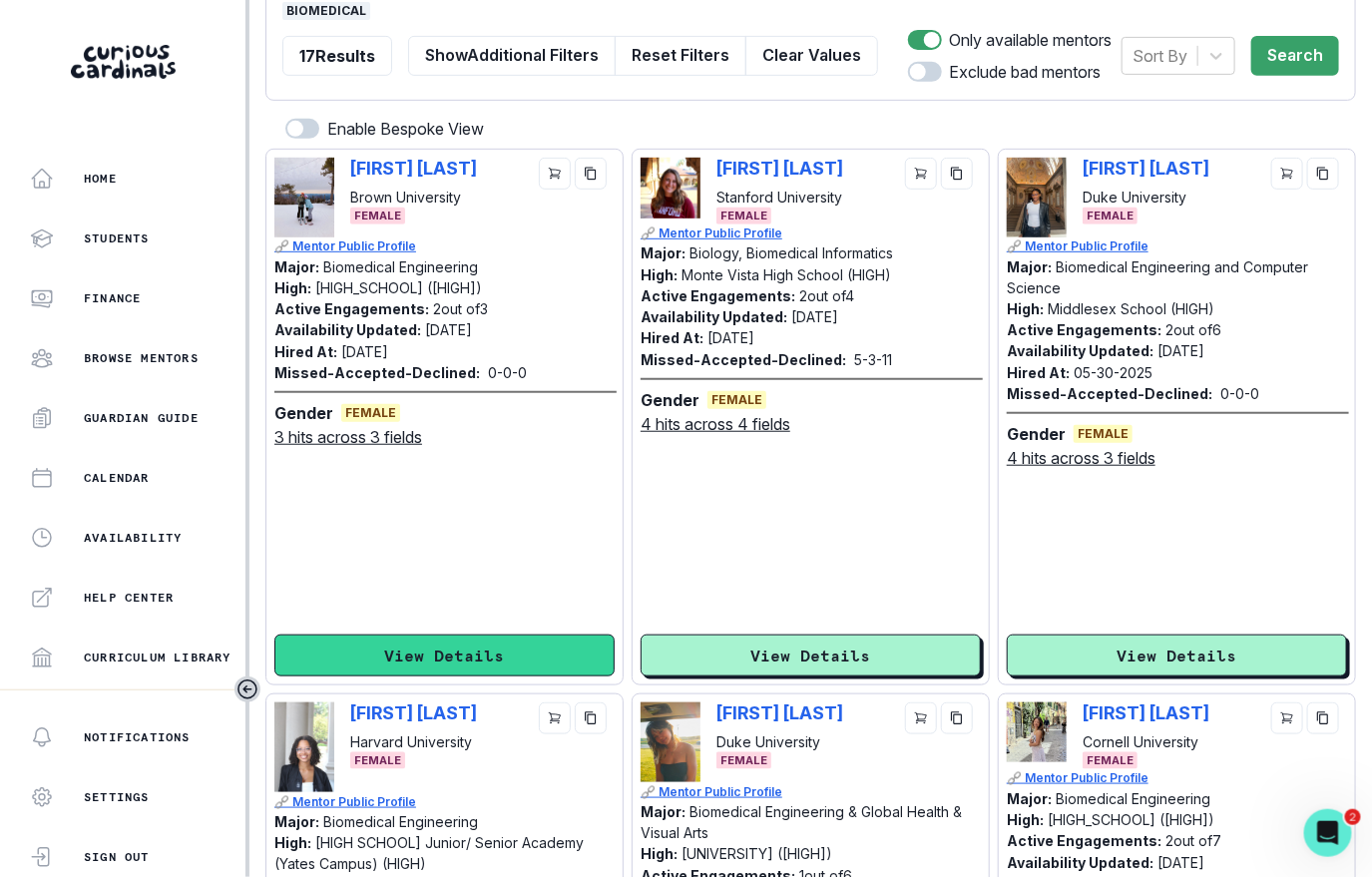 click on "View Details" at bounding box center [444, 656] 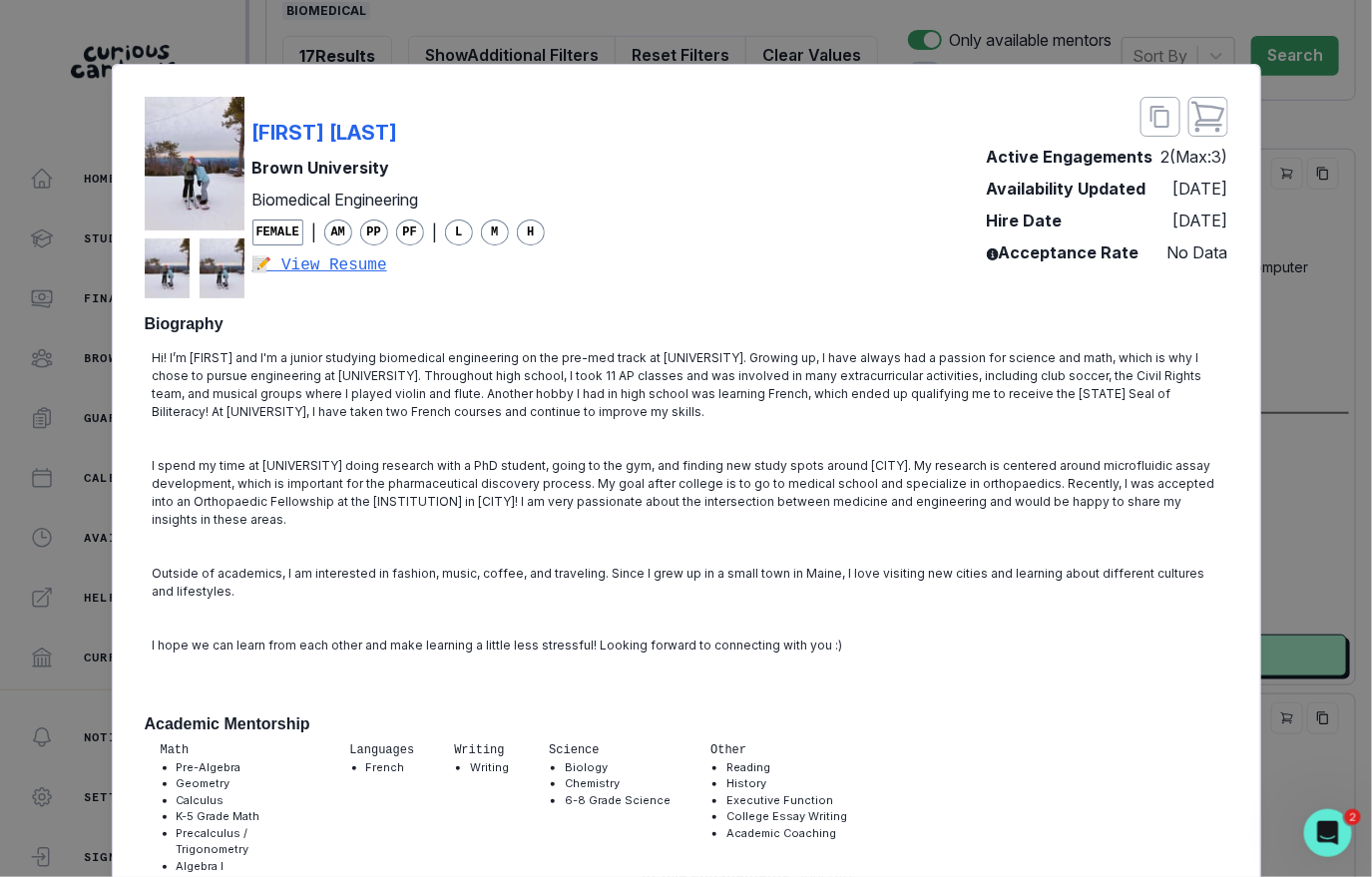 scroll, scrollTop: 1097, scrollLeft: 0, axis: vertical 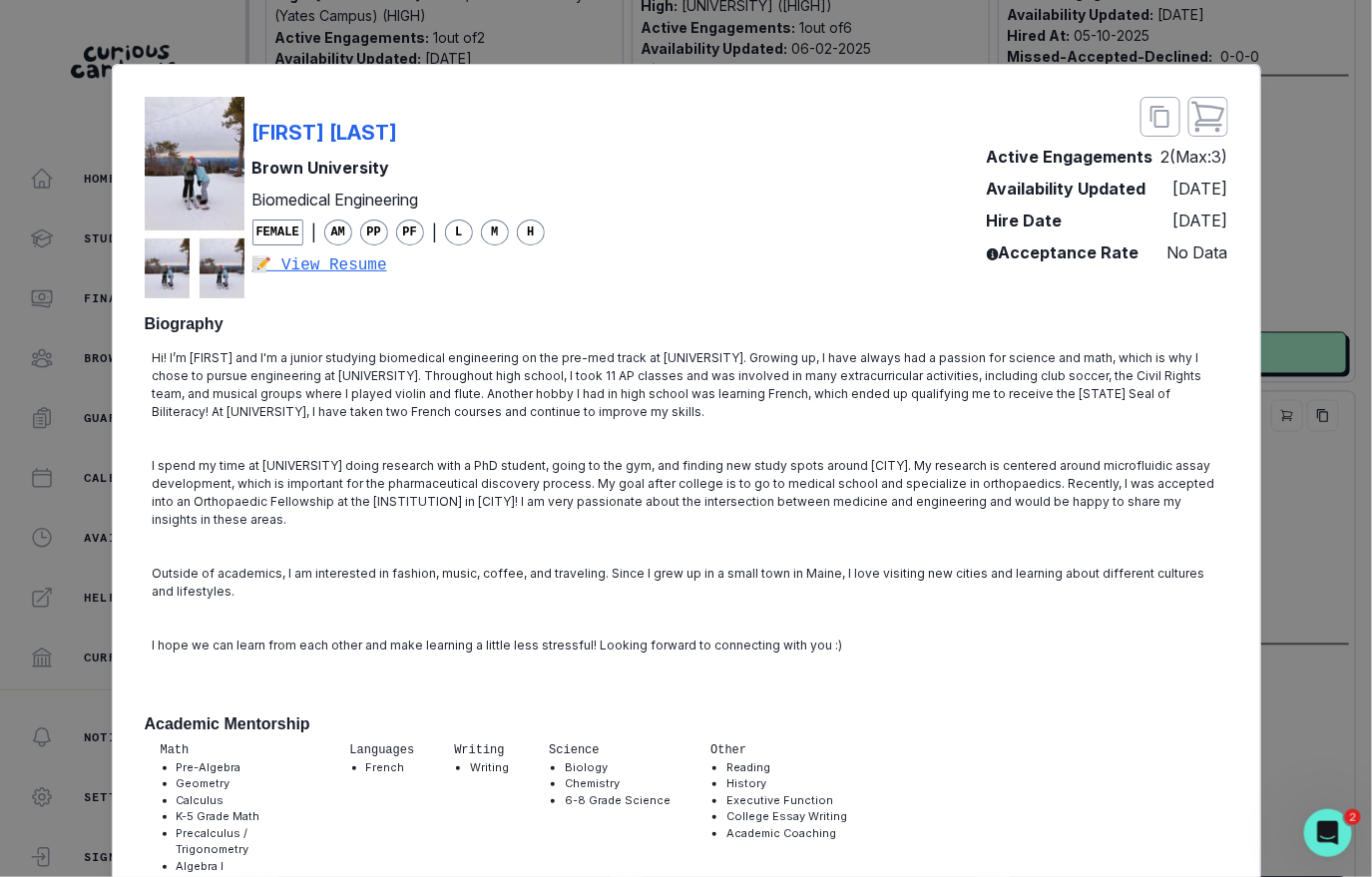 click on "[FIRST] [LAST]" at bounding box center (398, 133) 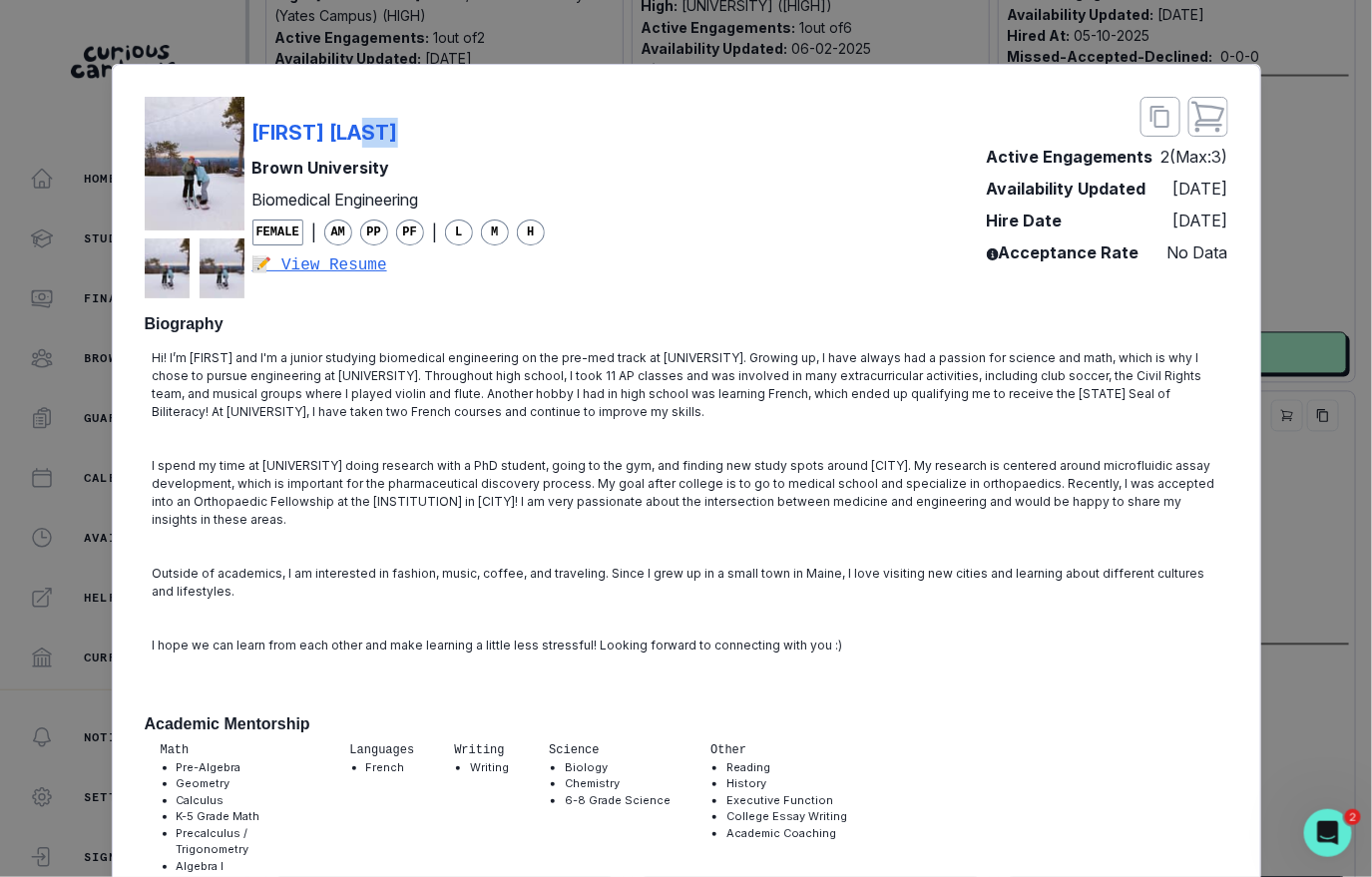 click on "[FIRST] [LAST]" at bounding box center (398, 133) 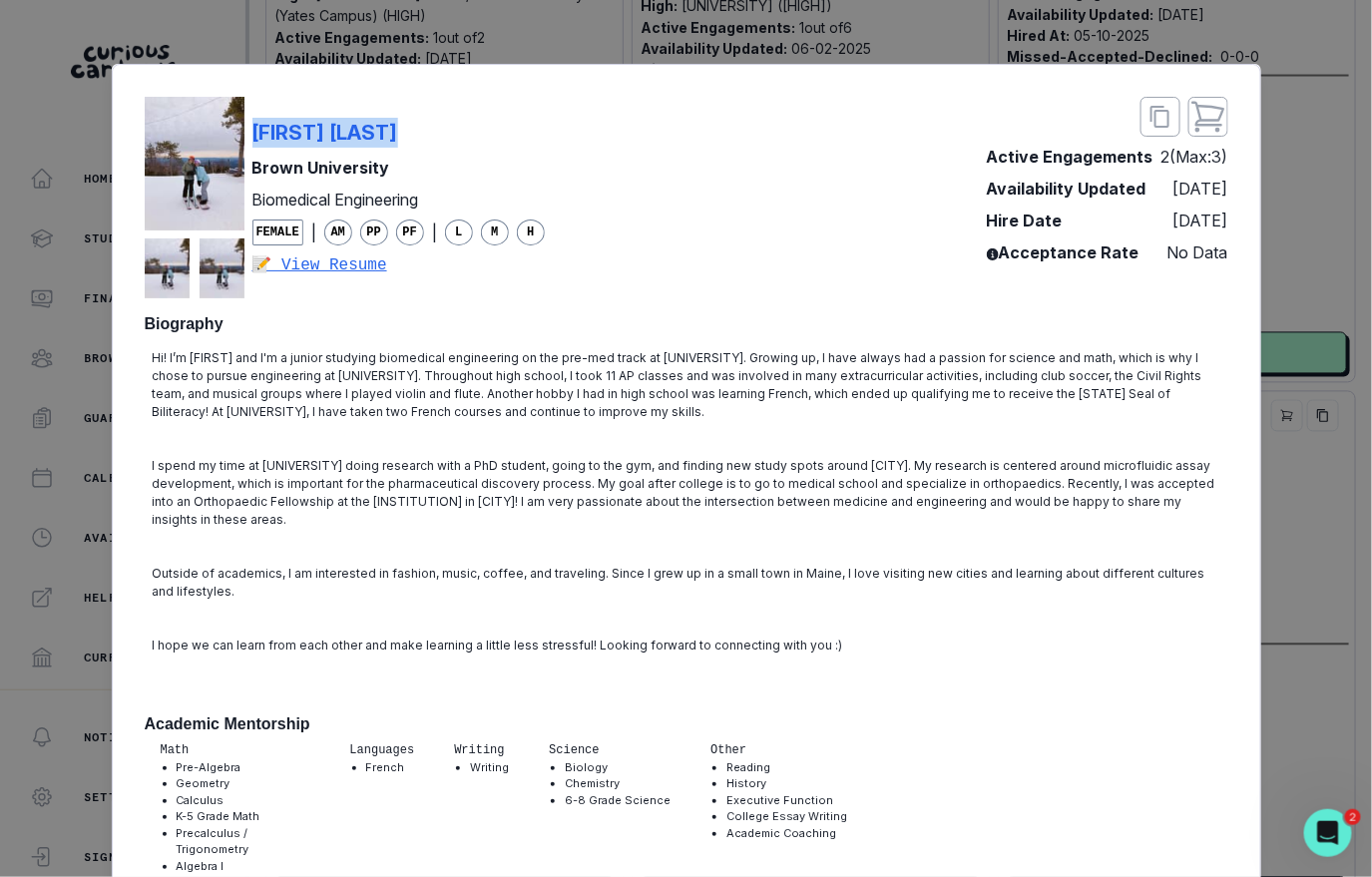 click on "[FIRST] [LAST]" at bounding box center [398, 133] 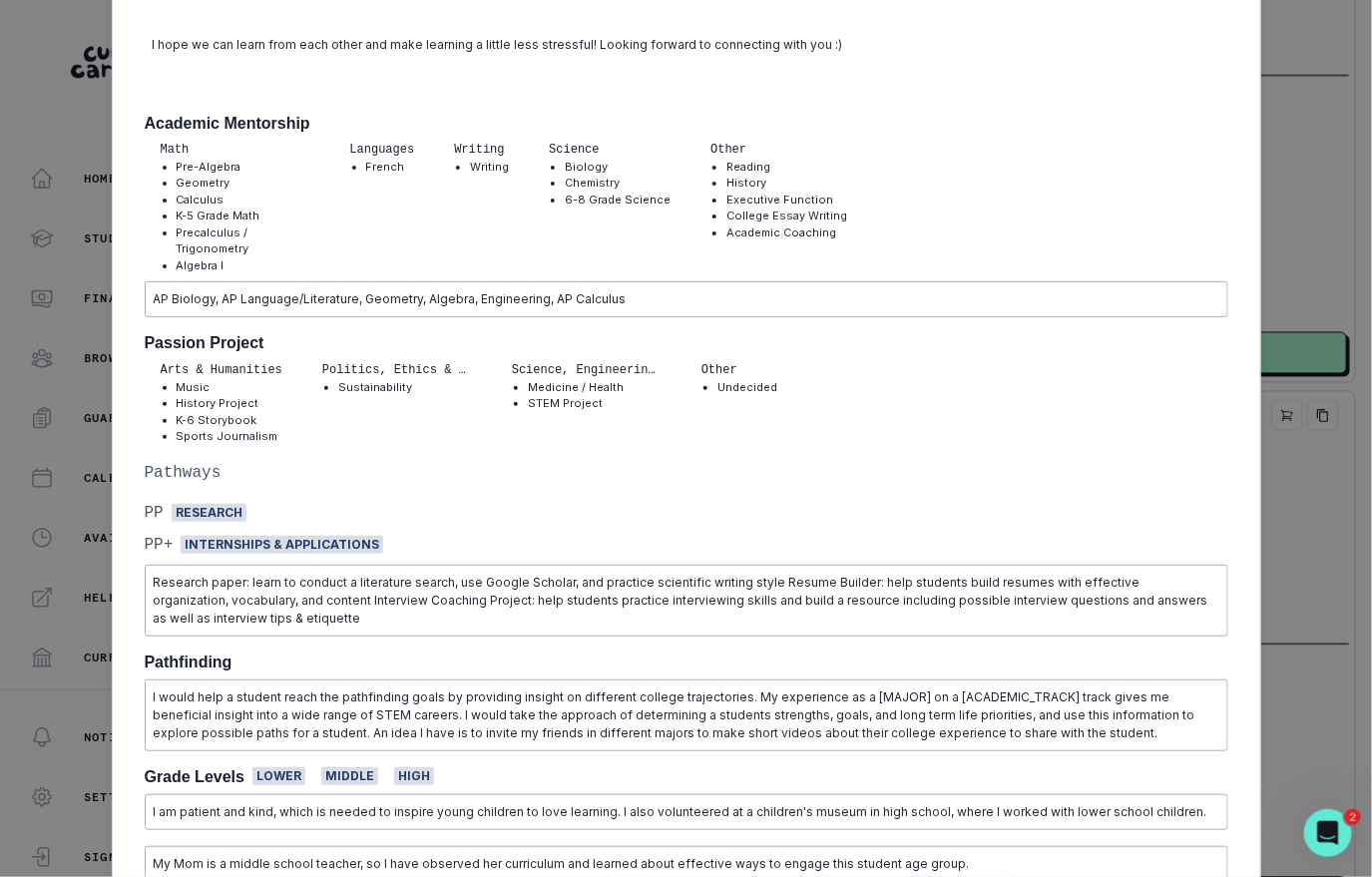 scroll, scrollTop: 669, scrollLeft: 0, axis: vertical 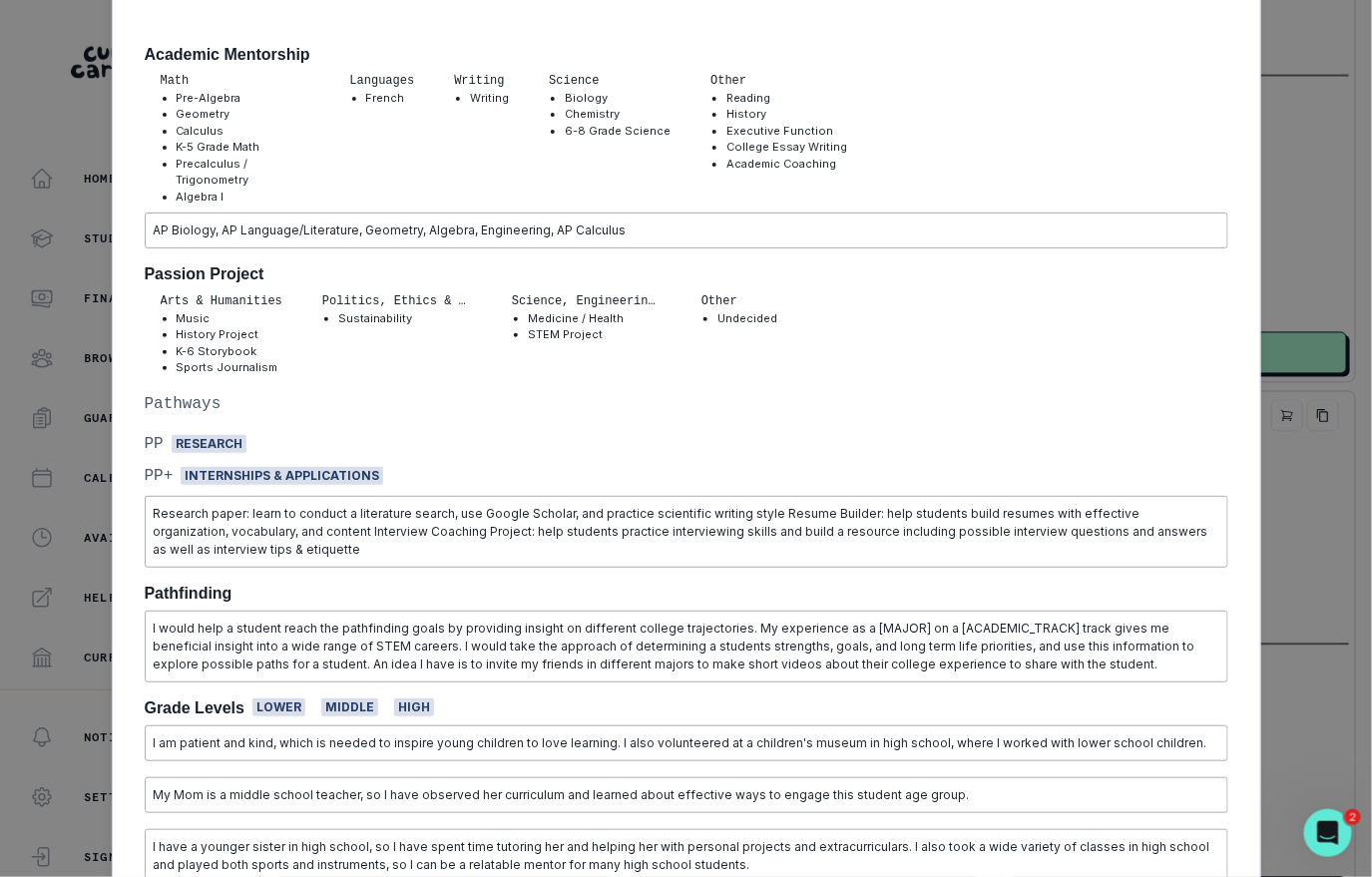 click on "[FIRST] [LAST] [UNIVERSITY] [MAJOR] [GENDER] | [ACADEMIC_TRACK] [ACADEMIC_TRACK] [ACADEMIC_TRACK] | [LEVEL] [LEVEL] [LEVEL] 📝 View Resume Active Engagements 2  (Max:  3 ) Availability Updated [DATE] Hire Date [DATE]  Acceptance Rate No Data Biography Hi! I’m [FIRST] and I'm a junior studying [MAJOR] on the [ACADEMIC_TRACK] track at [UNIVERSITY]. Growing up, I have always had a passion for science and math, which is why I chose to pursue [MAJOR] at [UNIVERSITY]. Throughout high school, I took 11 AP classes and was involved in many extracurricular activities, including club soccer, the Civil Rights team, and musical groups where I played violin and flute. Another hobby I had in high school was learning French, which ended up qualifying me to receive the Maine Seal of Biliteracy! At [UNIVERSITY], I have taken two French courses and continue to improve my skills.  I hope we can learn from each other and make learning a little less stressful! Looking forward to connecting with you :) Academic Mentorship Math Pre-Algebra Geometry Calculus Algebra I" at bounding box center (686, 438) 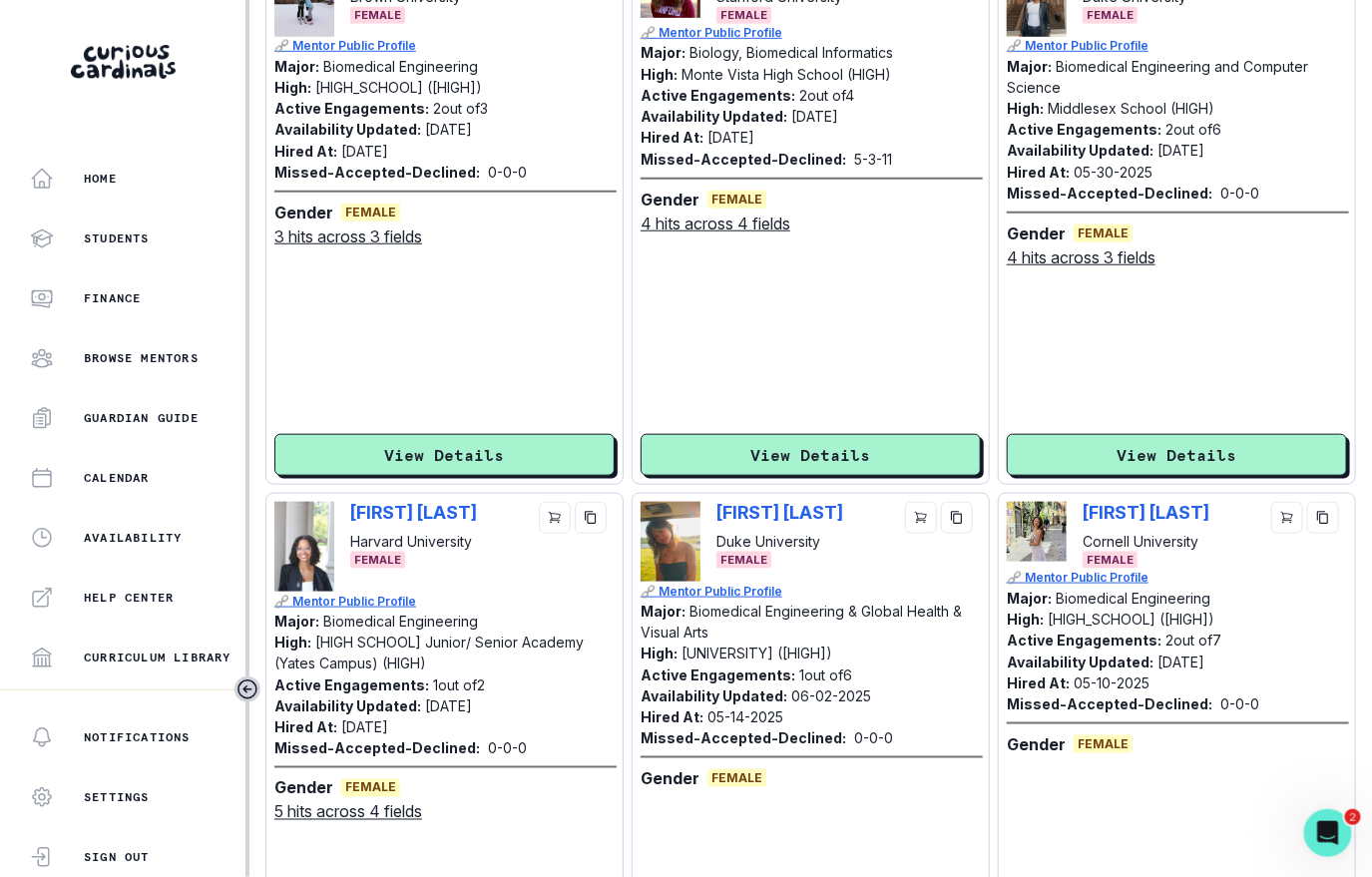 scroll, scrollTop: 236, scrollLeft: 0, axis: vertical 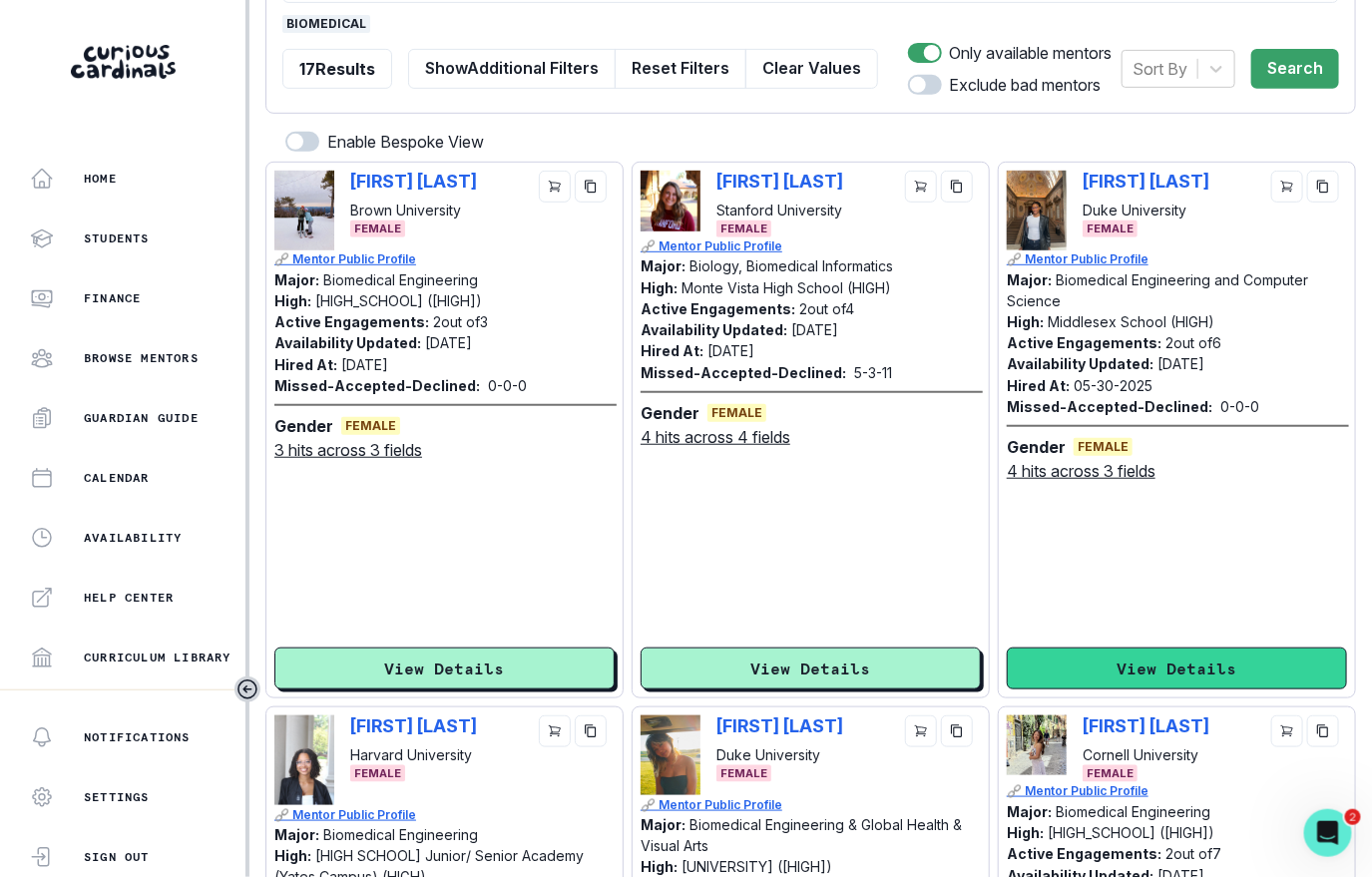 click on "View Details" at bounding box center (1176, 668) 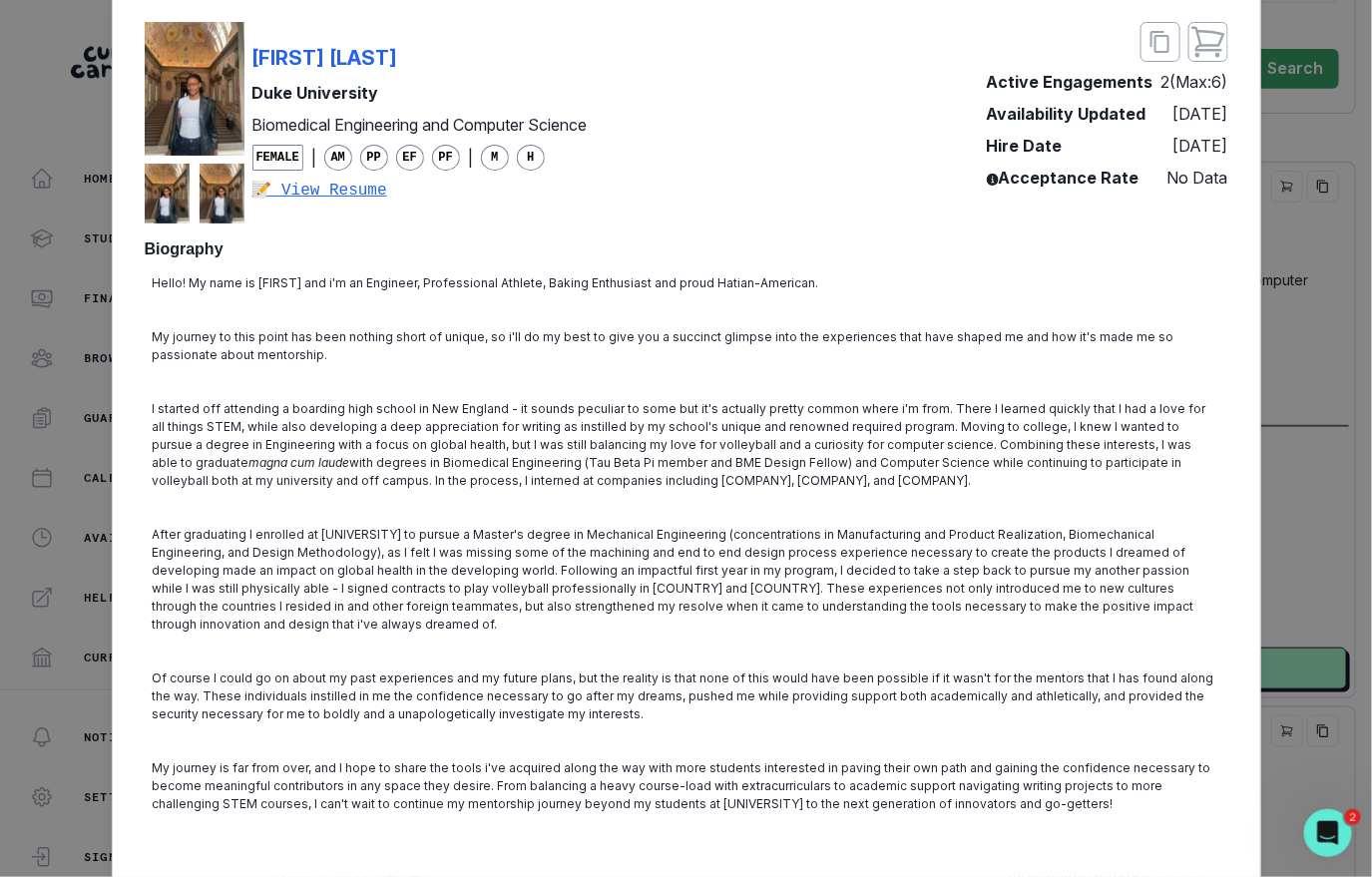 scroll, scrollTop: 85, scrollLeft: 0, axis: vertical 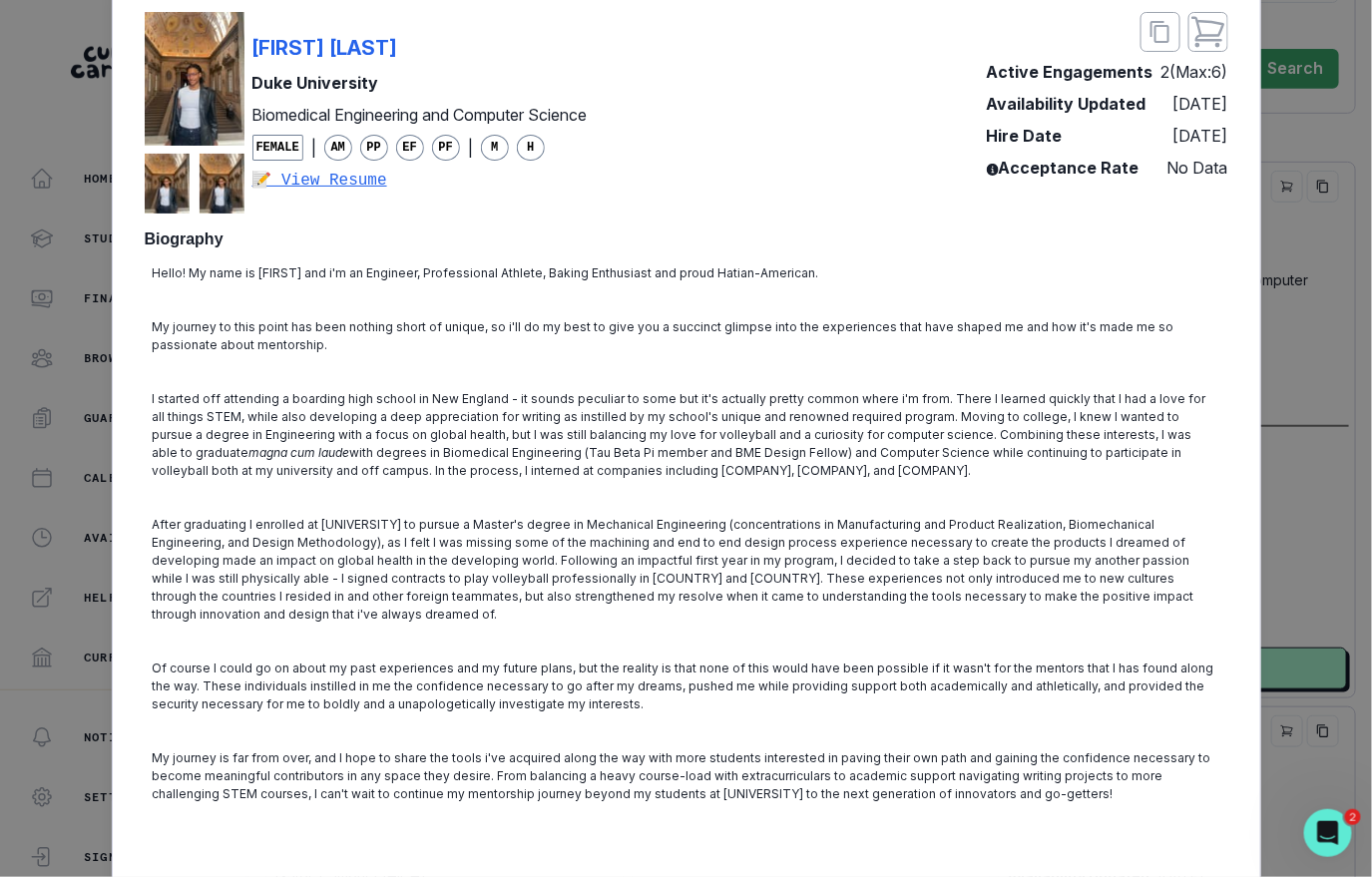click on "[FIRST] [LAST] [UNIVERSITY] Biomedical Engineering and Computer Science Female | AM PP EF PF | M H 📝 View Resume Active Engagements 2  (Max:  6 ) Availability Updated [DATE] Hire Date [DATE]  Acceptance Rate No Data Biography Hello! My name is [FIRST] and i'm an Engineer, Professional Athlete, Baking Enthusiast and proud Hatian-American. My journey to this point has been nothing short of unique, so i'll do my best to give you a succinct glimpse into the experiences that have shaped me and how it's made me so passionate about mentorship. magna cum laude  with degrees in Biomedical Engineering (Tau Beta Pi member and BME Design Fellow) and Computer Science while continuing to participate in volleyball both at my university and off campus. In the process, I interned at companies including Meta, Microsoft, and Edwards Lifesciences. Academic Mentorship Math Pre-Algebra Calculus K-5 Grade Math Precalculus / Trigonometry Algebra I Algebra II Languages French Writing Writing Science Biology Chemistry Physics" at bounding box center (686, 438) 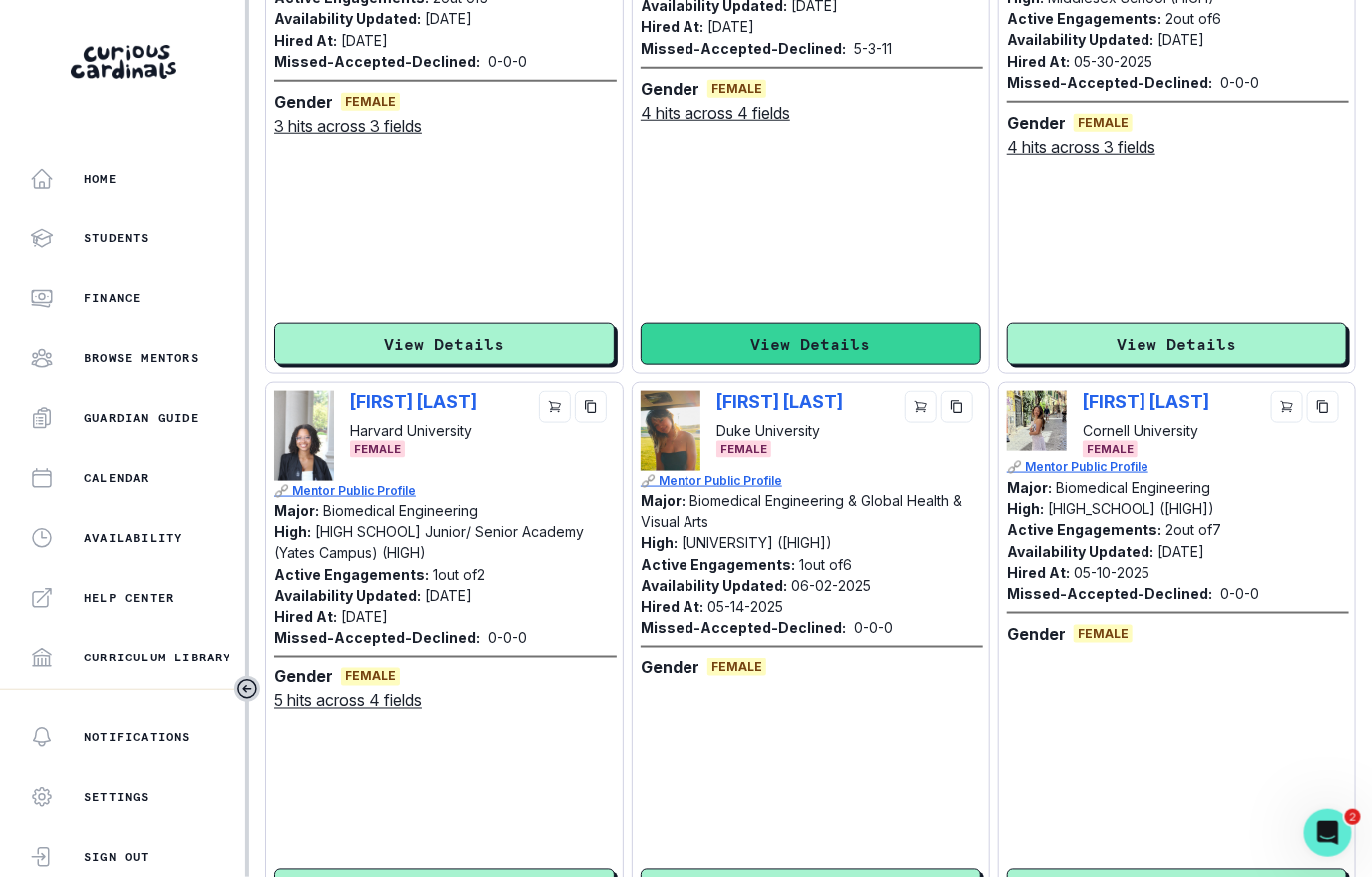 scroll, scrollTop: 662, scrollLeft: 0, axis: vertical 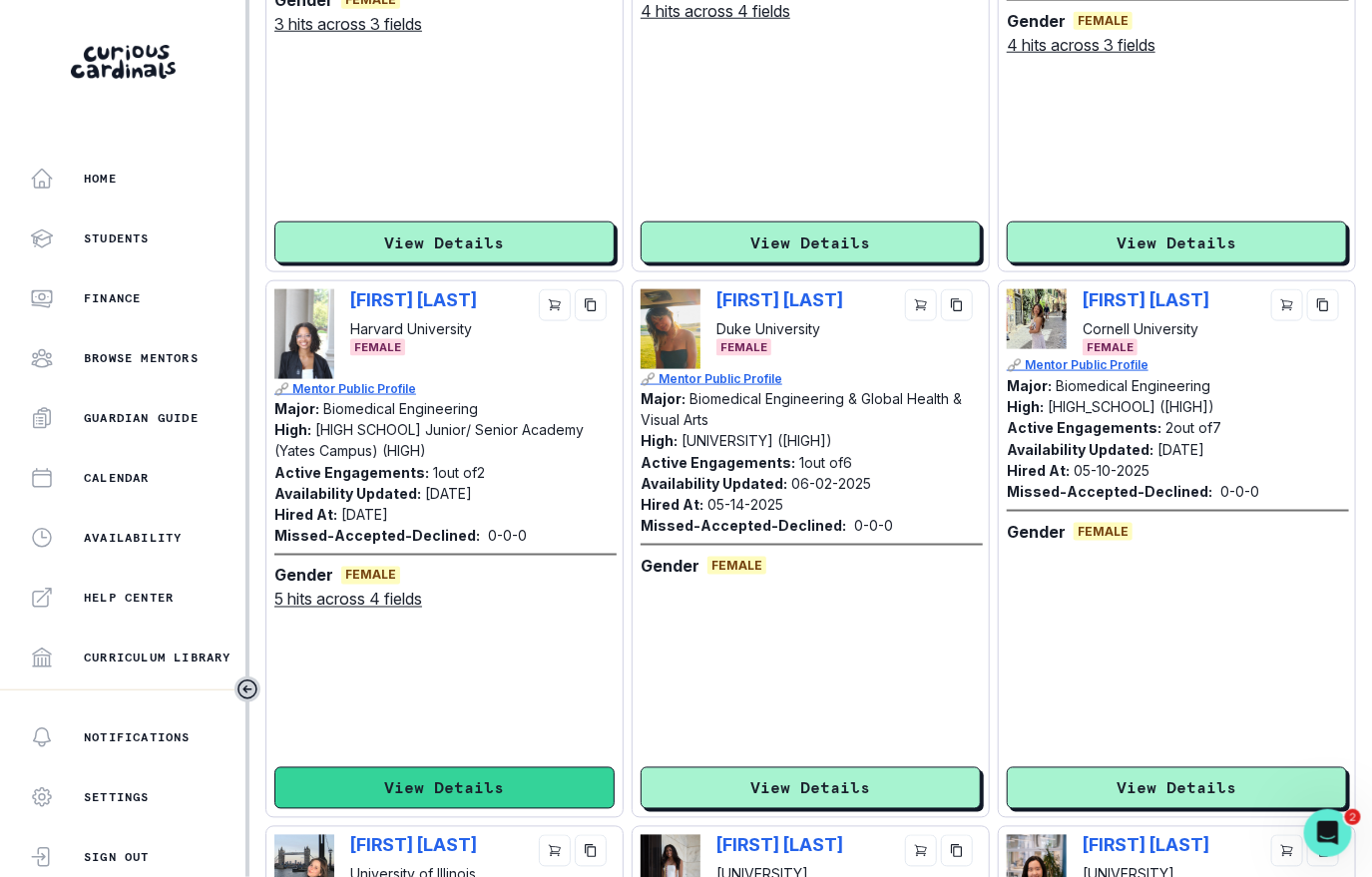 click on "View Details" at bounding box center [444, 788] 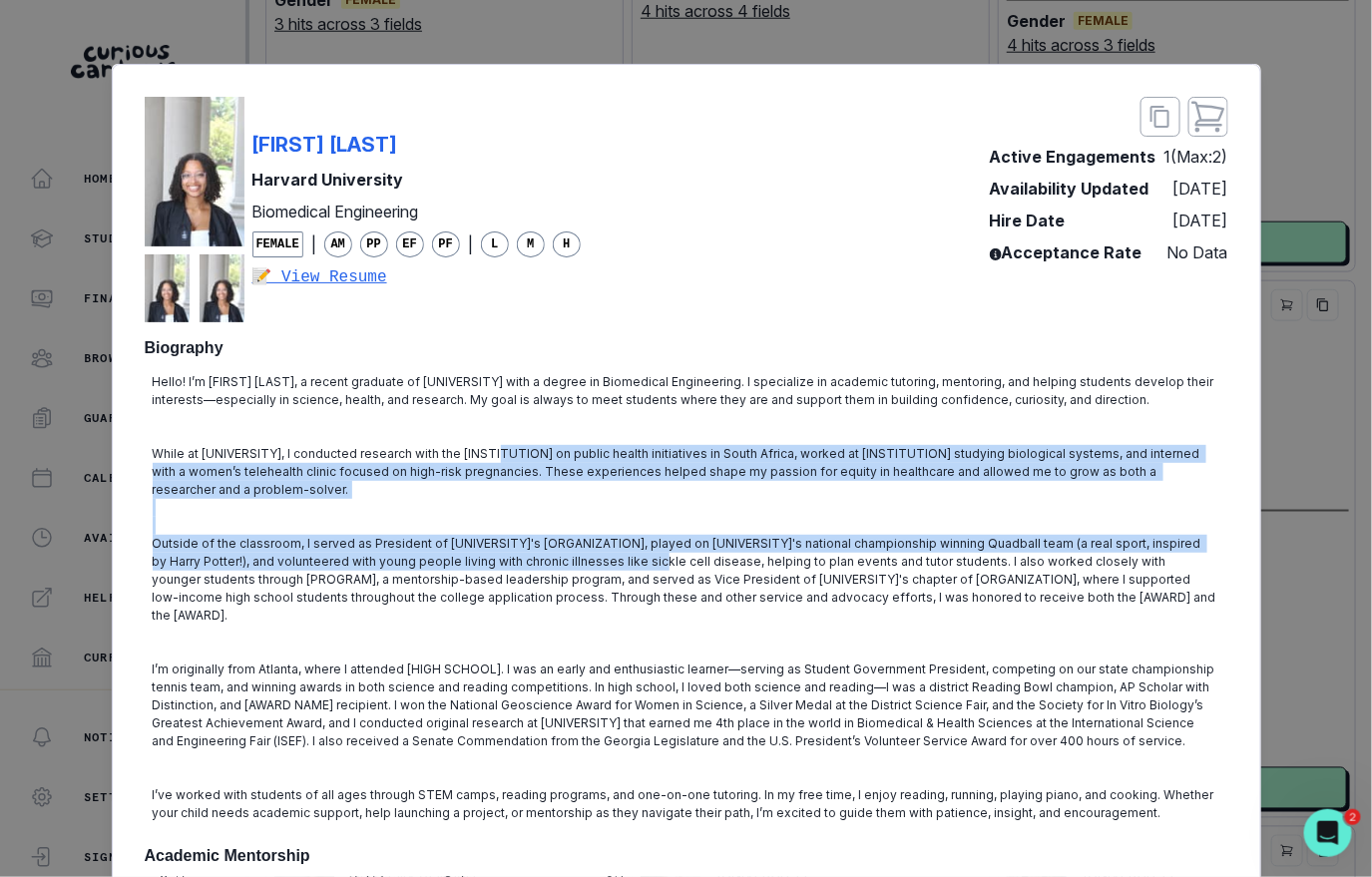 drag, startPoint x: 489, startPoint y: 455, endPoint x: 622, endPoint y: 565, distance: 172.5949 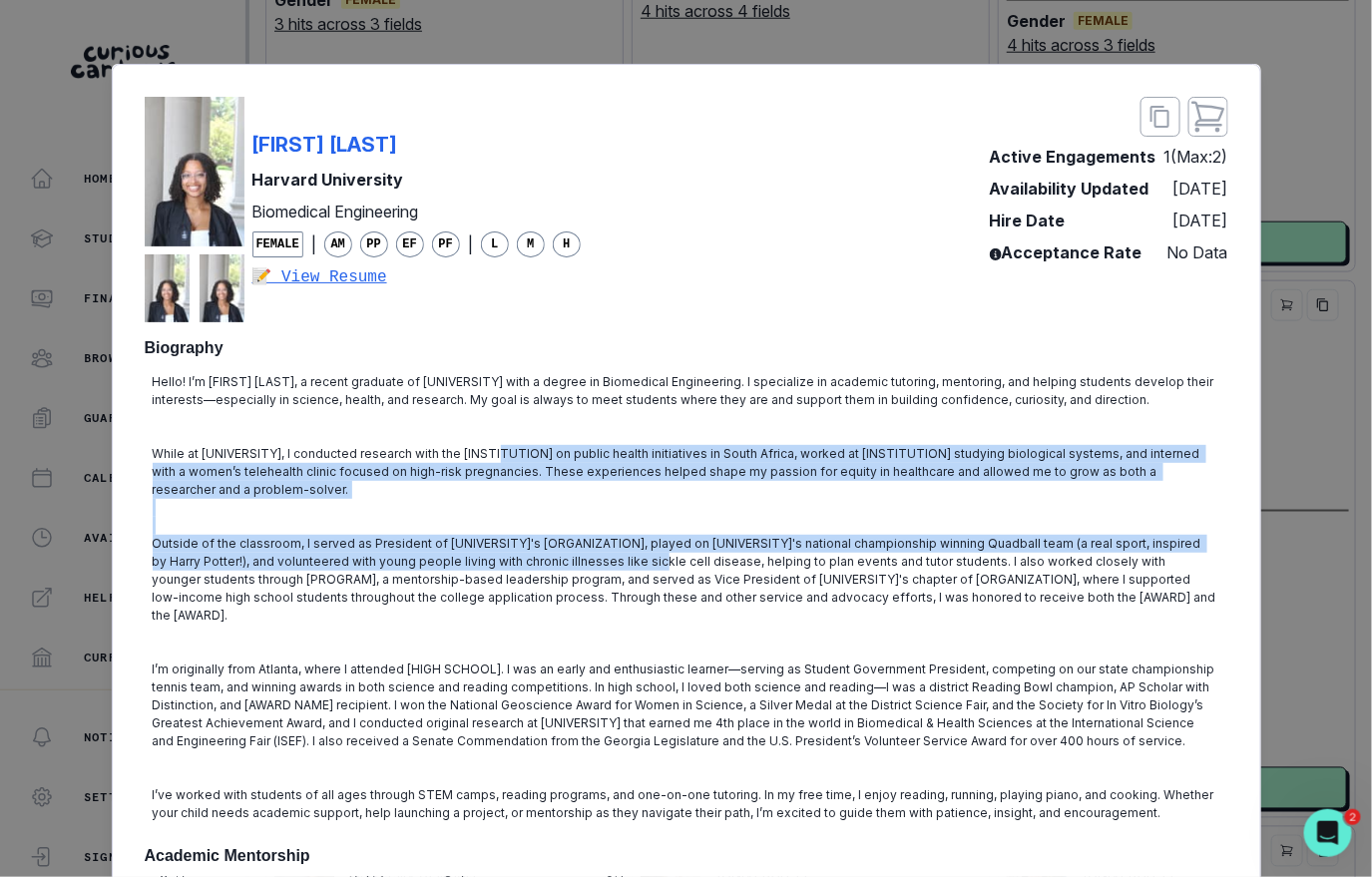 click on "Hello! I’m [NAME], a recent graduate of Harvard College with a degree in Biomedical Engineering. I specialize in academic tutoring, mentoring, and helping students develop their interests—especially in science, health, and research. My goal is always to meet students where they are and support them in building confidence, curiosity, and direction. While at Harvard, I conducted research with the Harvard Global Health Institute on public health initiatives in South Africa, worked at MIT studying biological systems, and interned with a women’s telehealth clinic focused on high-risk pregnancies. These experiences helped shape my passion for equity in healthcare and allowed me to grow as both a researcher and a problem-solver." at bounding box center (686, 598) 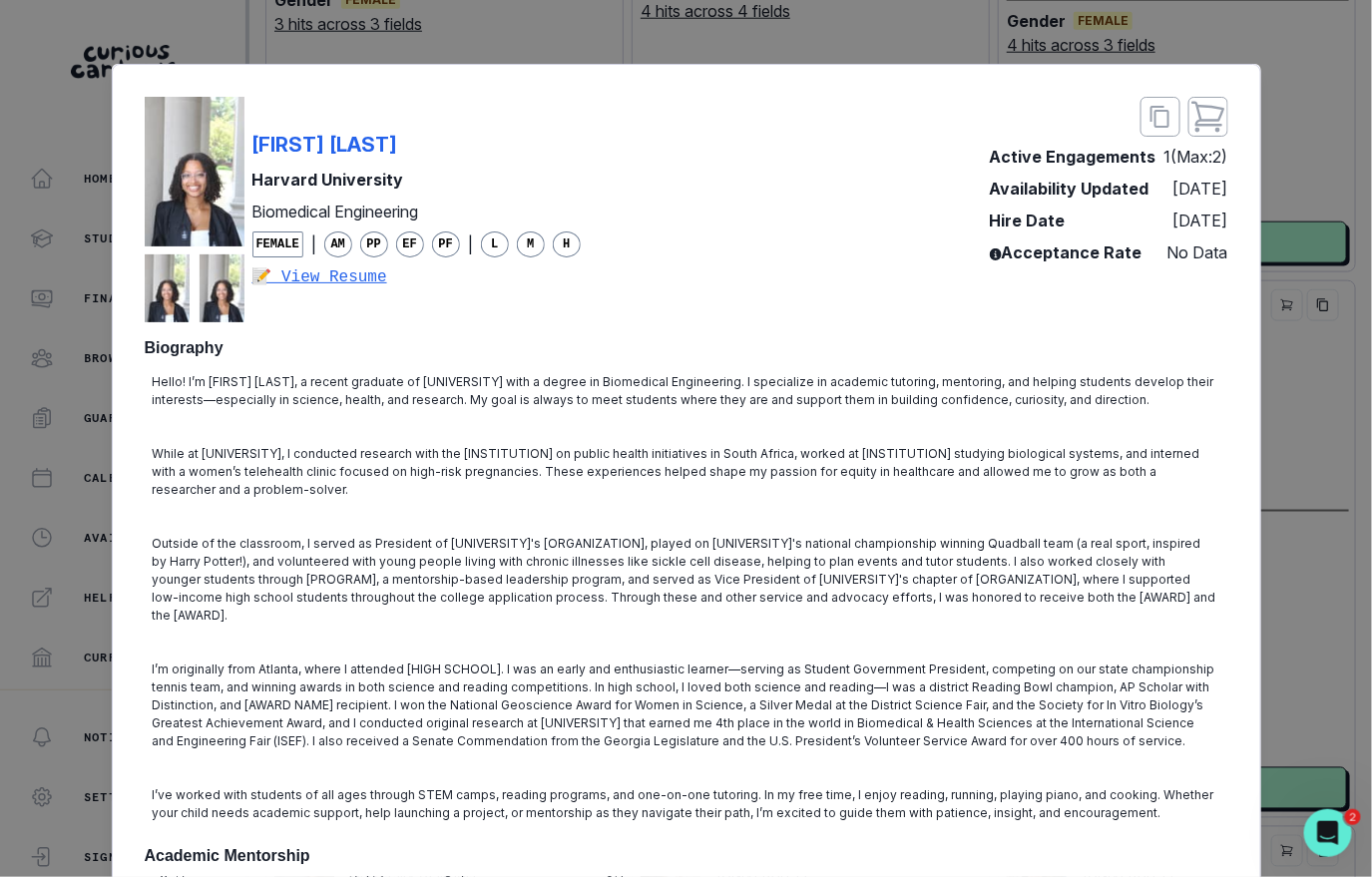click on "Biomedical Engineering Female | AM PP EF PF | L M H 📝 View Resume Active Engagements 1 (Max: 2 ) Availability Updated [DATE] Hire Date [DATE] Acceptance Rate No Data Biography Hello! I’m [FIRST] [LAST], a recent graduate of [UNIVERSITY] with a degree in Biomedical Engineering. I specialize in academic tutoring, mentoring, and helping students develop their interests—especially in science, health, and research. My goal is always to meet students where they are and support them in building confidence, curiosity, and direction. While at [UNIVERSITY], I conducted research with the [INSTITUTION] on public health initiatives in South Africa, worked at [INSTITUTION] studying biological systems, and interned with a women’s telehealth clinic focused on high-risk pregnancies. These experiences helped shape my passion for equity in healthcare and allowed me to grow as both a researcher and a problem-solver. Academic Mentorship Math Pre-Algebra Geometry Algebra I" at bounding box center (686, 438) 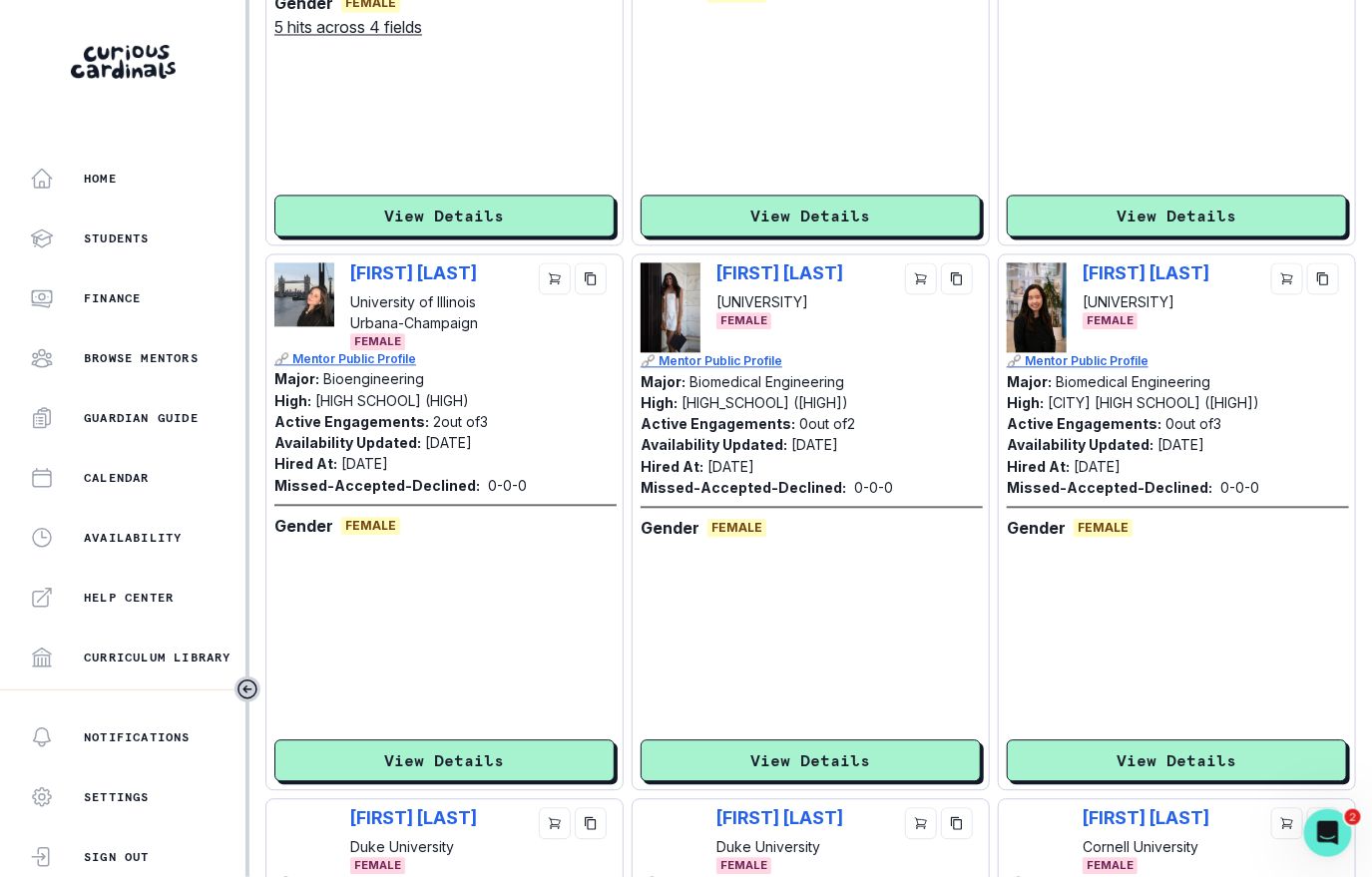 scroll, scrollTop: 1241, scrollLeft: 0, axis: vertical 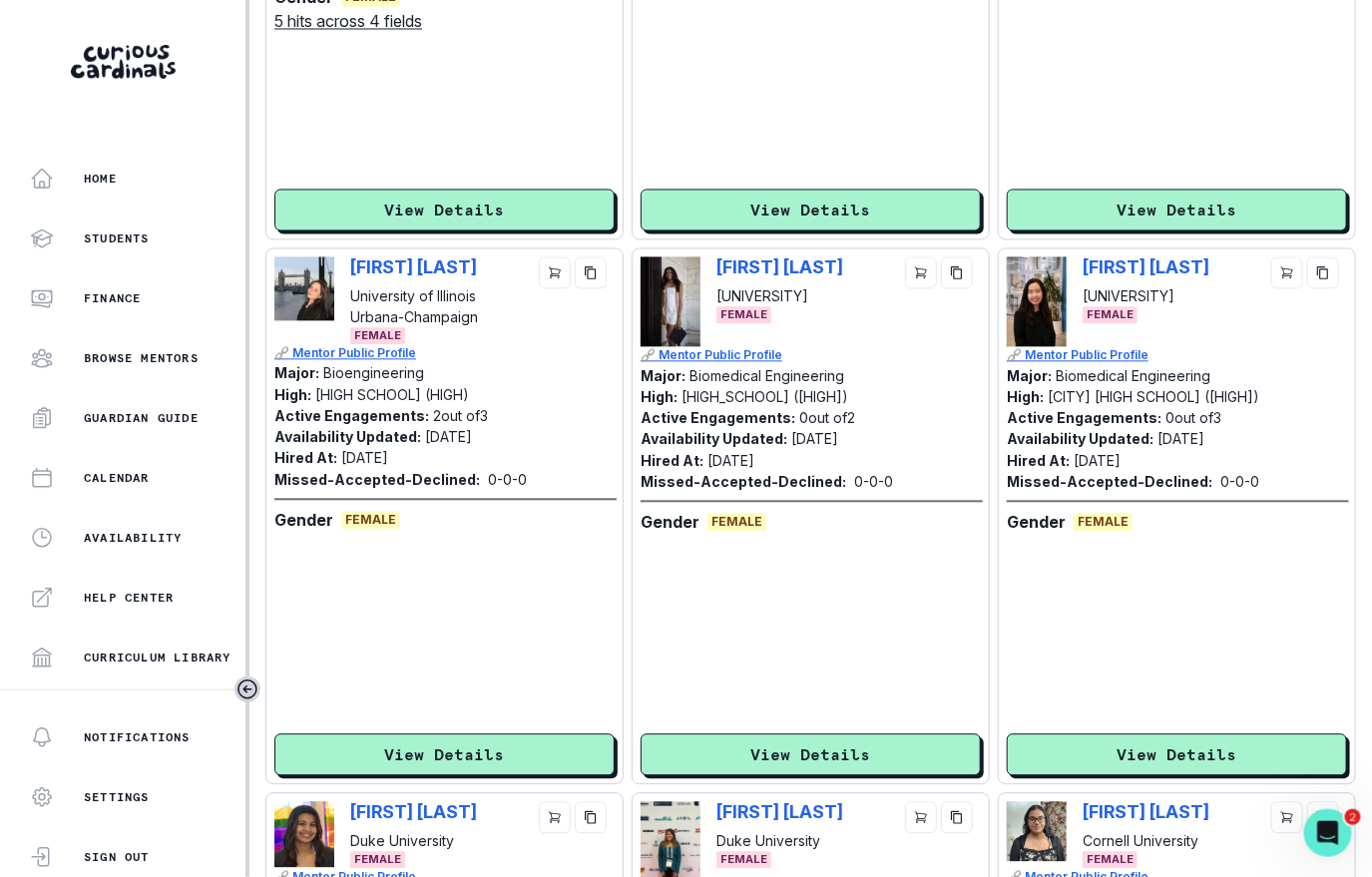 click on "[FIRST] [LAST] [UNIVERSITY] Female 🔗 Mentor Public Profile Major: Bioengineering High: [HIGH SCHOOL] (HIGH) Active Engagements: 2  out of  3 Availability Updated: [DATE] Hired At: [DATE] Missed-Accepted-Declined: 0 - 0 - 0 Gender Female View Details" at bounding box center [444, 516] 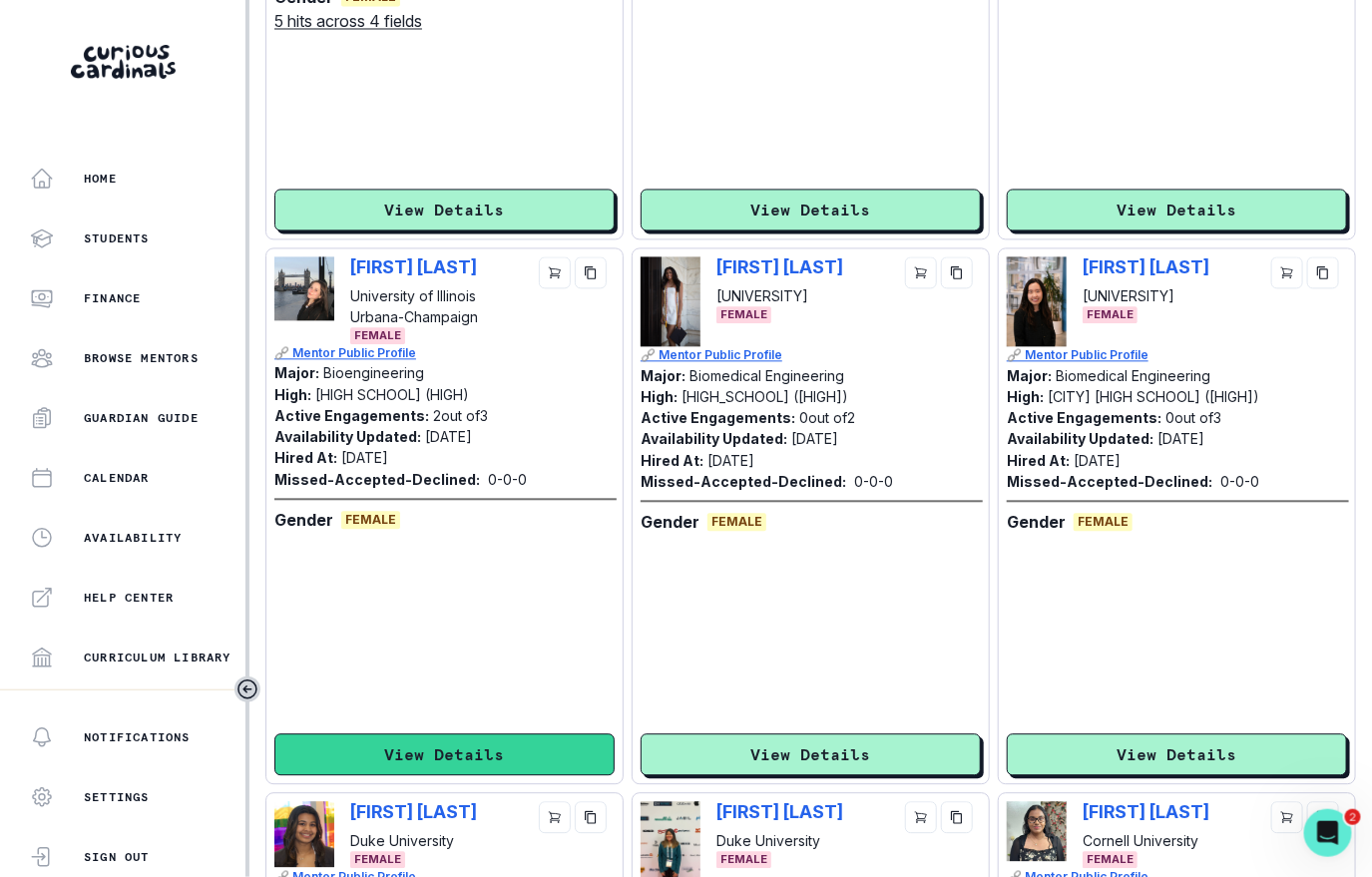 click on "View Details" at bounding box center [444, 754] 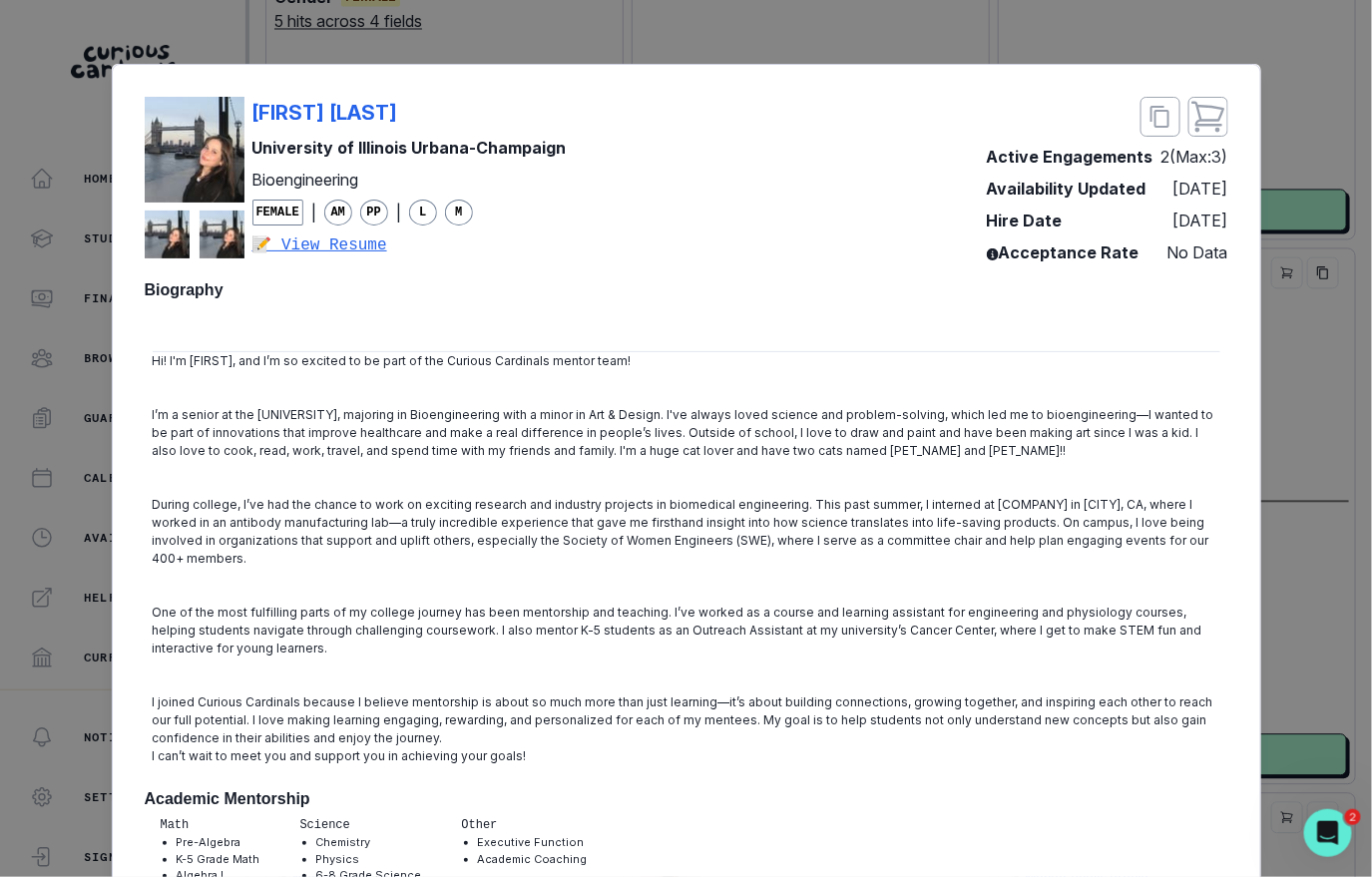 click on "[FIRST] [LAST]" at bounding box center (409, 113) 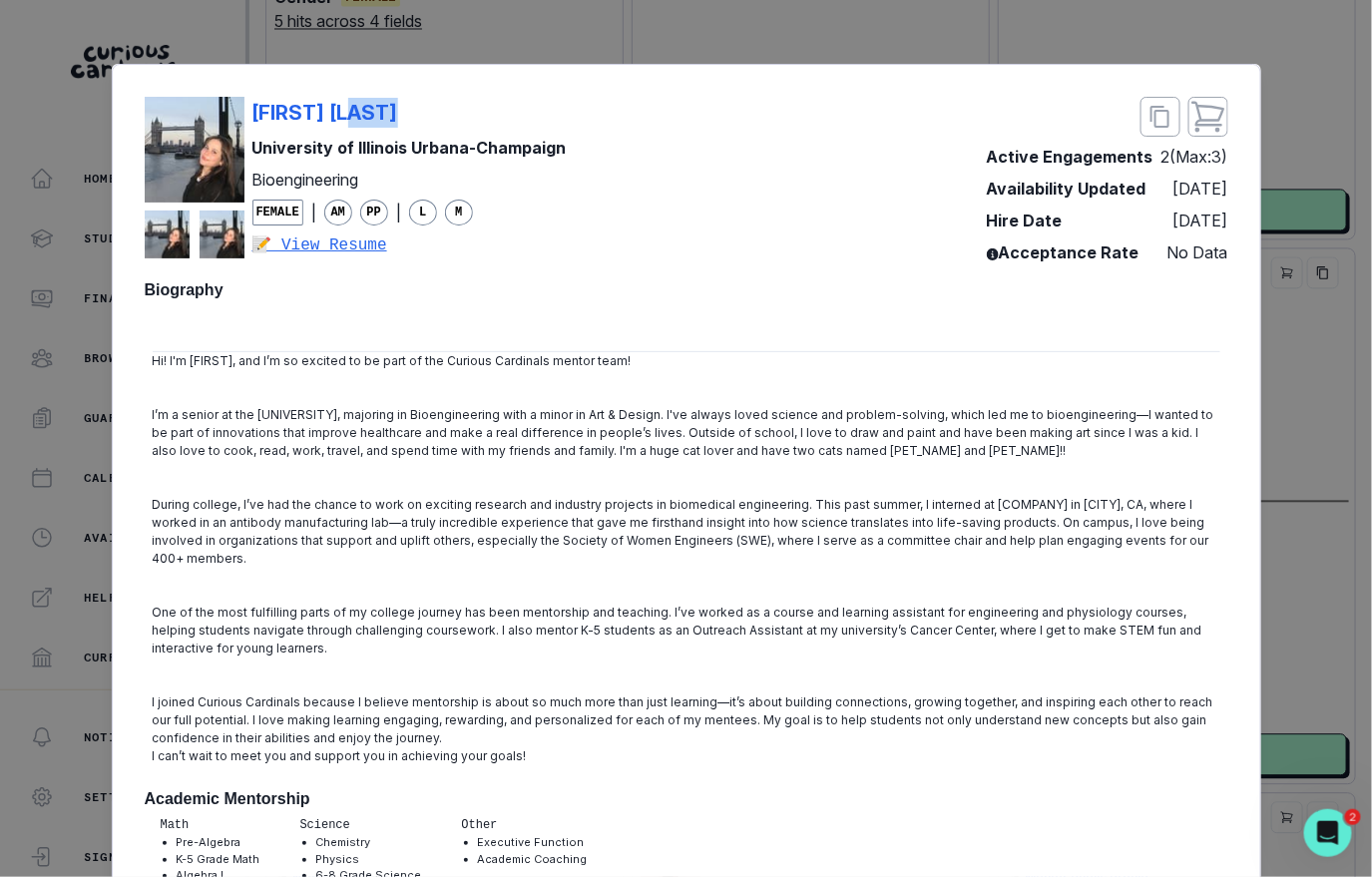 click on "[FIRST] [LAST]" at bounding box center [409, 113] 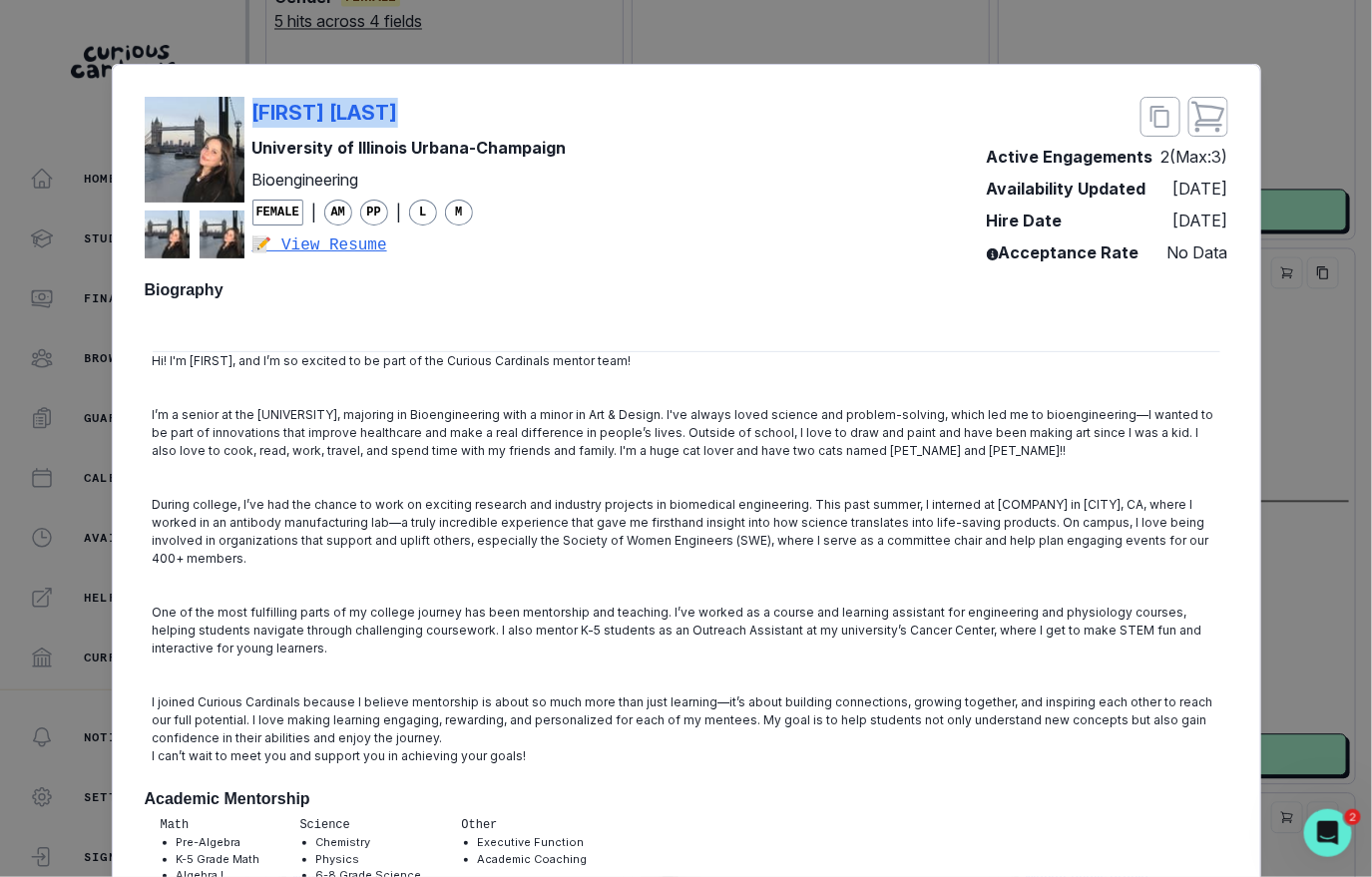 click on "[FIRST] [LAST]" at bounding box center (409, 113) 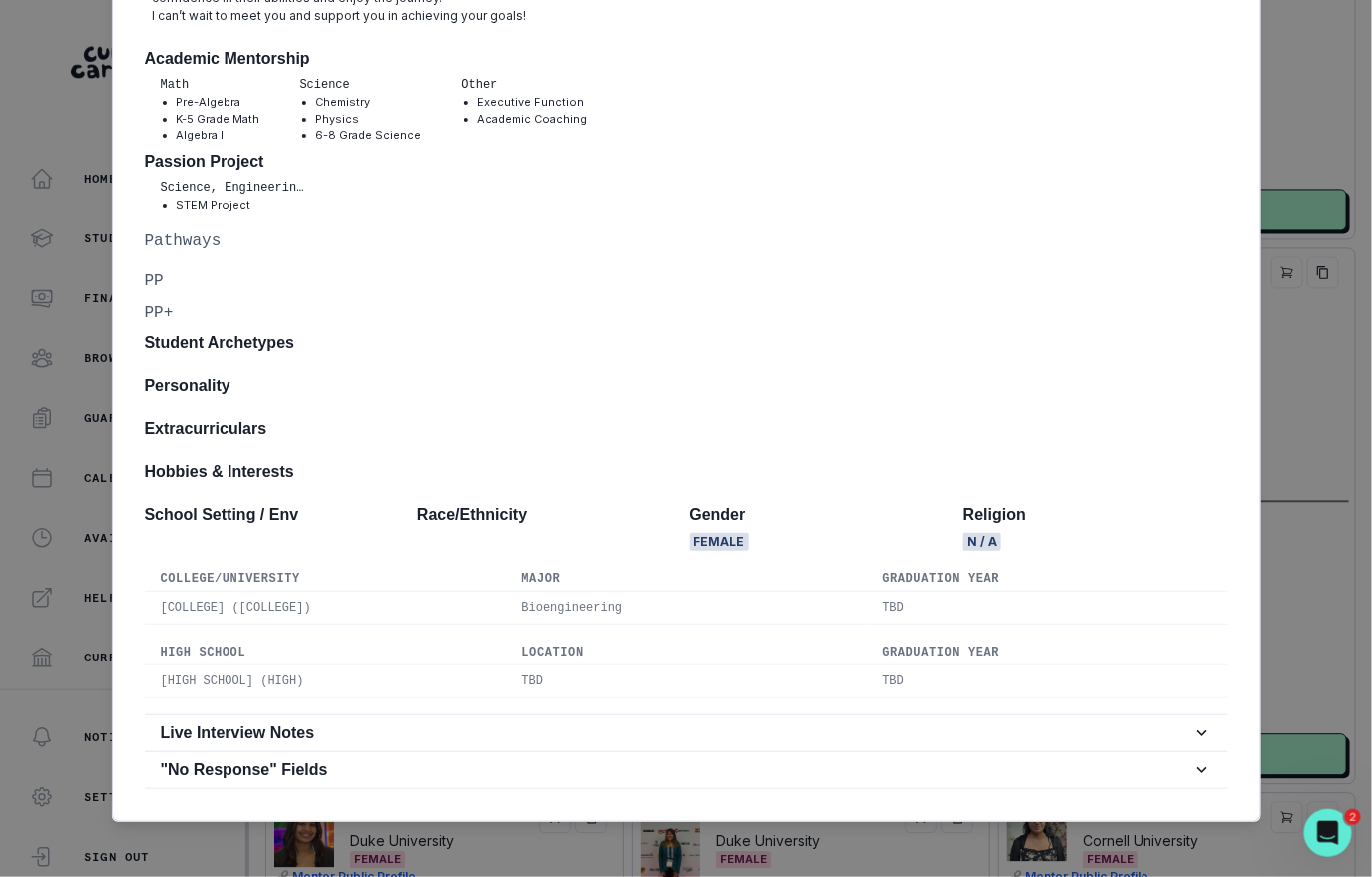 scroll, scrollTop: 743, scrollLeft: 0, axis: vertical 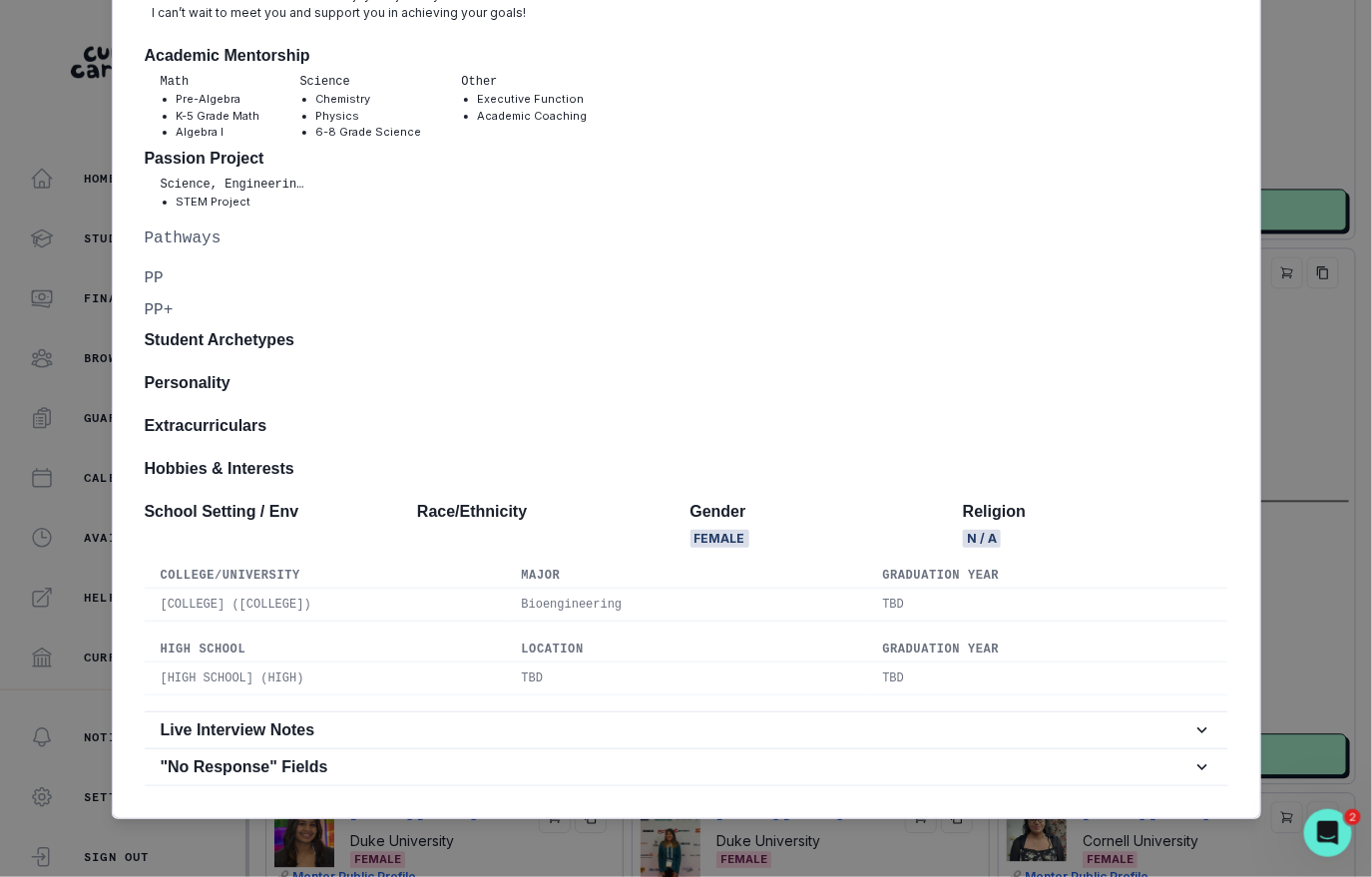 click on "[FIRST] [LAST] [UNIVERSITY] [MAJOR] with a minor in [MINOR] | [ACADEMIC_TRACK] [ACADEMIC_TRACK] | [LEVEL] [LEVEL] 📝 View Resume Active Engagements 2  (Max:  3 ) Availability Updated [DATE] Hire Date [DATE]  Acceptance Rate No Data Biography Hi! I'm [FIRST], and I’m so excited to be part of the Curious Cardinals mentor team! I’m a senior at the [UNIVERSITY], majoring in [MAJOR] with a minor in [MINOR]. I've always loved science and problem-solving, which led me to [MAJOR]—I wanted to be part of innovations that improve healthcare and make a real difference in people’s lives. Outside of school, I love to draw and paint and have been making art since I was a kid. I also love to cook, read, work, travel, and spend time with my friends and family. I'm a huge cat lover and have two cats named Leo and Jillie!! I can’t wait to meet you and support you in achieving your goals! Academic Mentorship Math Pre-Algebra K-5 Grade Math Algebra I Science Chemistry Physics 6-8 Grade Science PP" at bounding box center [686, 438] 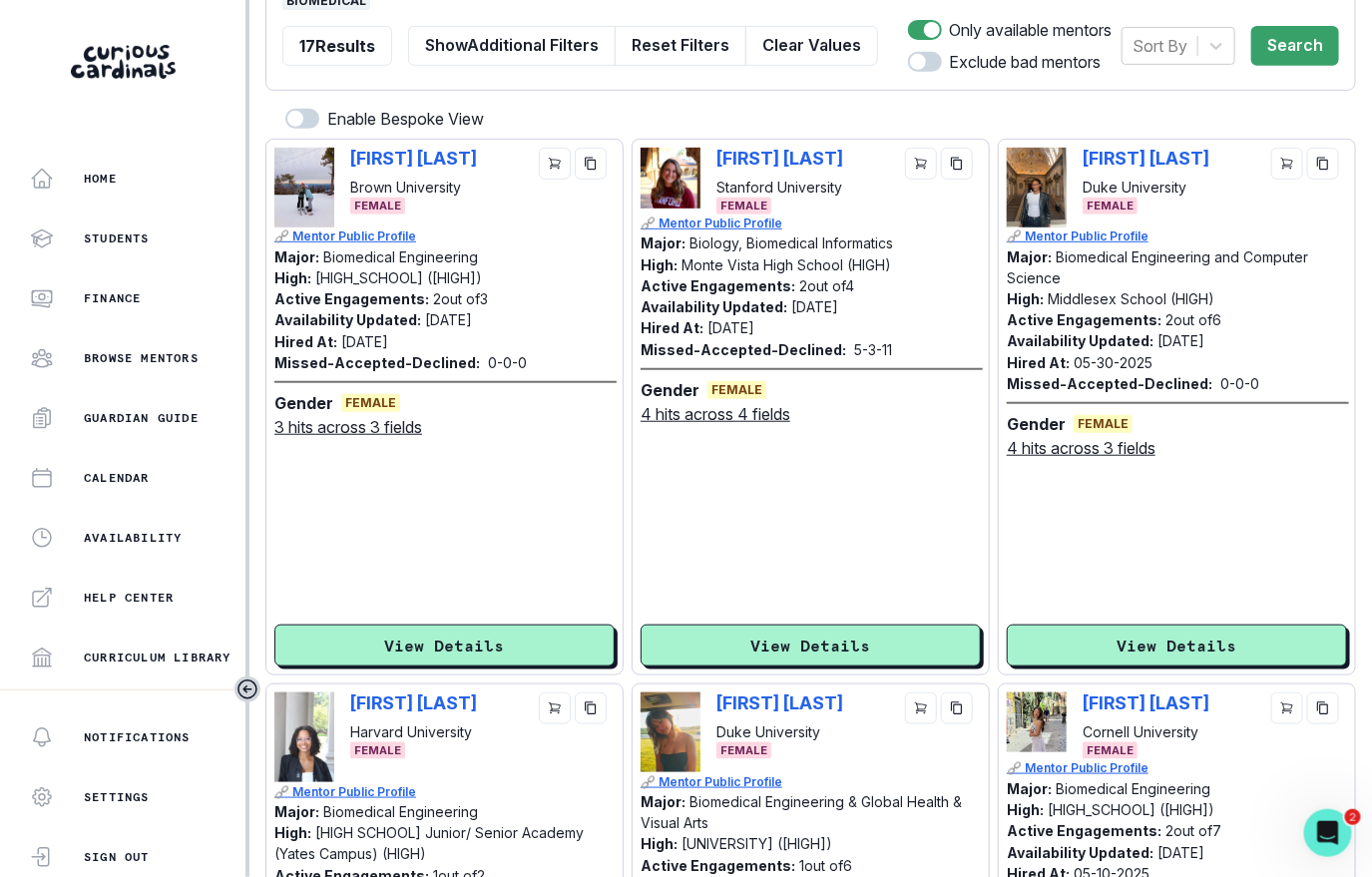 scroll, scrollTop: 172, scrollLeft: 0, axis: vertical 